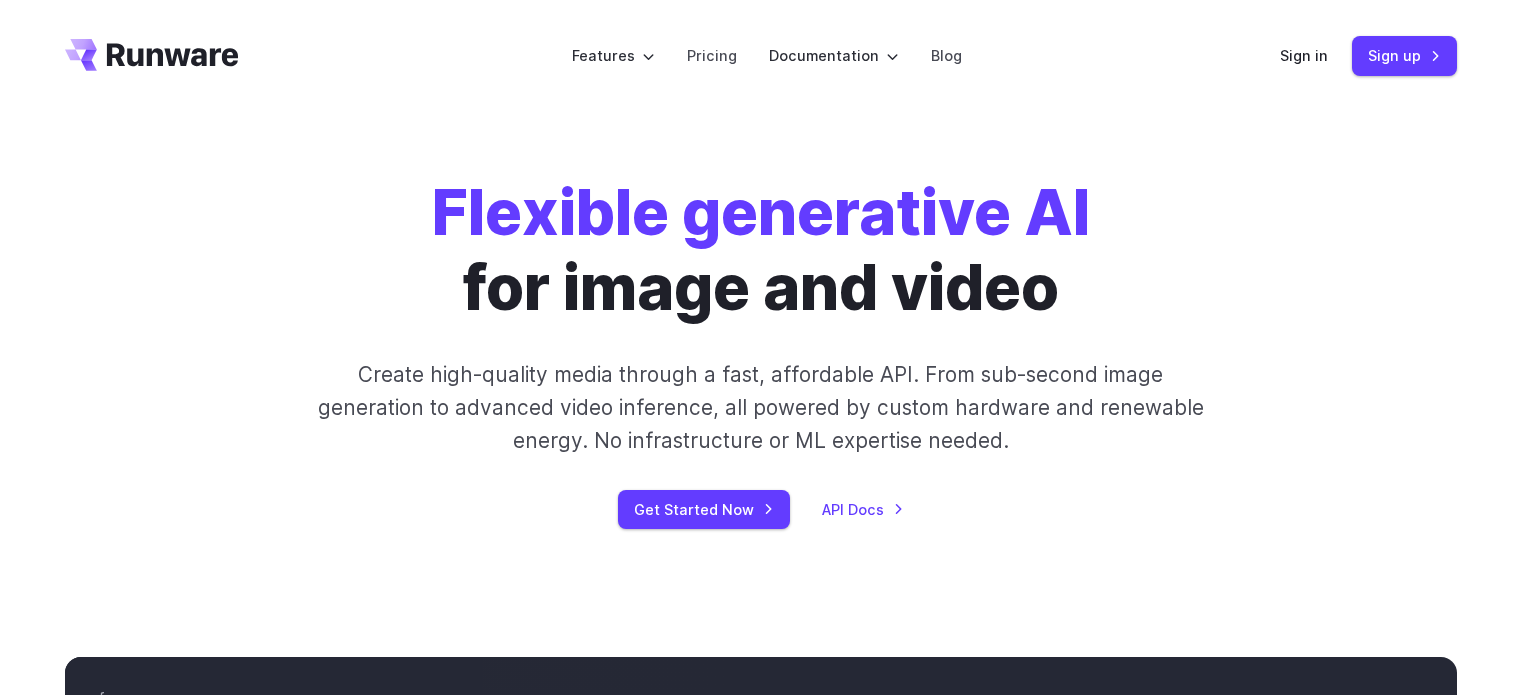 click on "Sign in" at bounding box center (1304, 55) 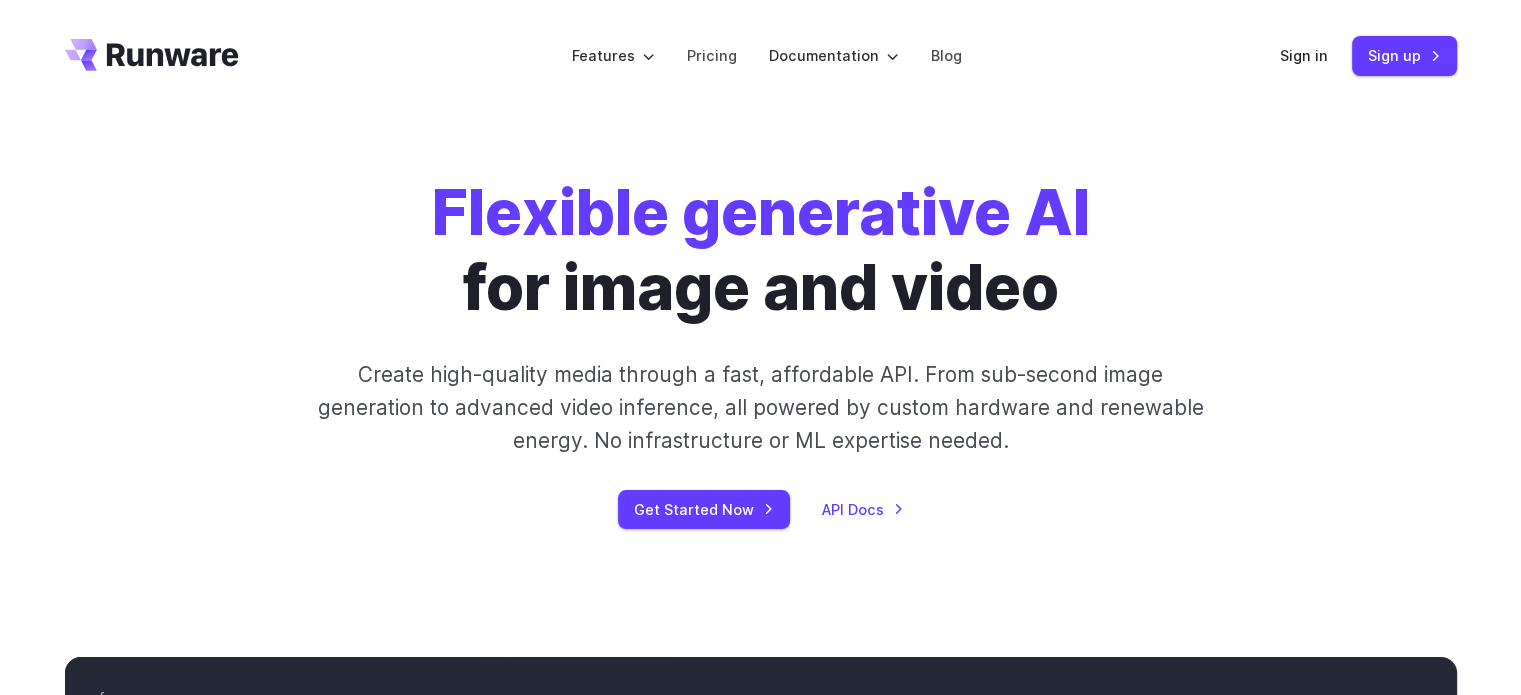 scroll, scrollTop: 0, scrollLeft: 0, axis: both 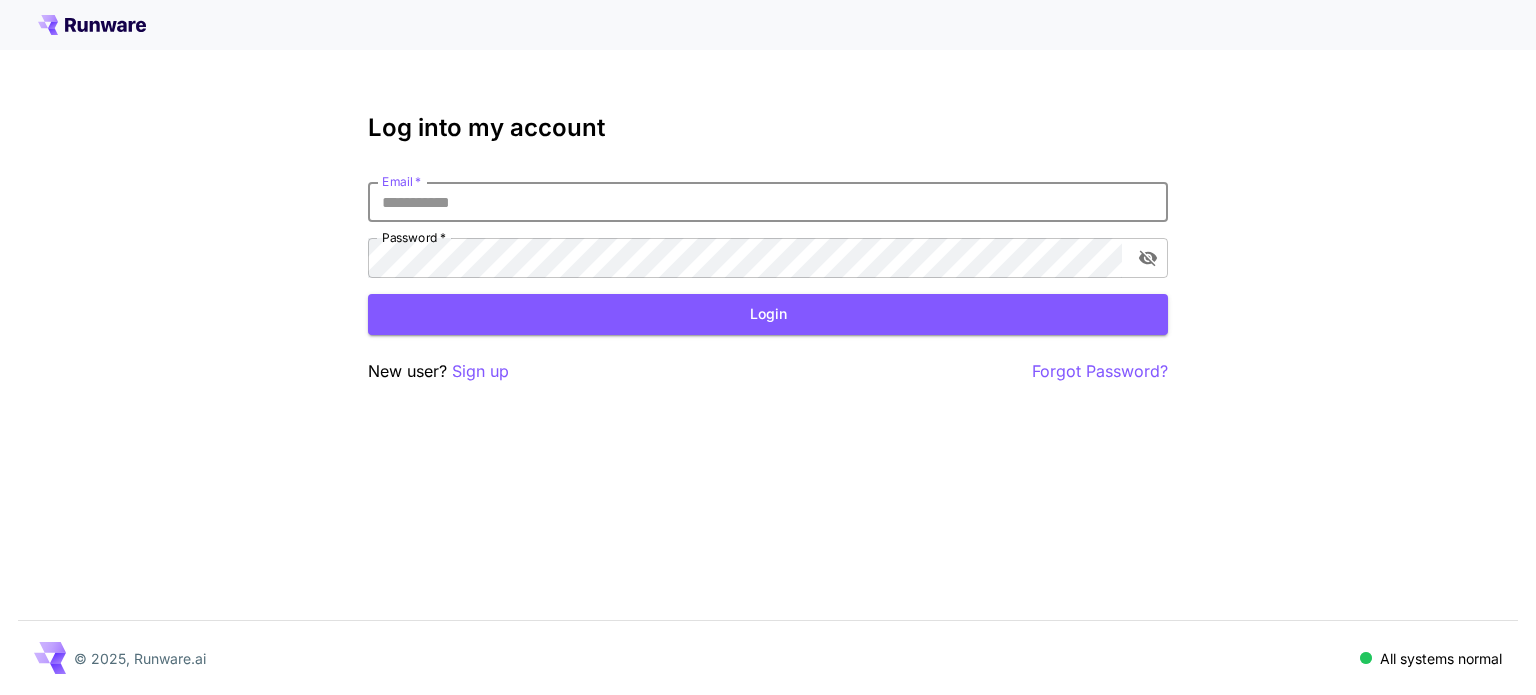 click on "Email   *" at bounding box center (768, 202) 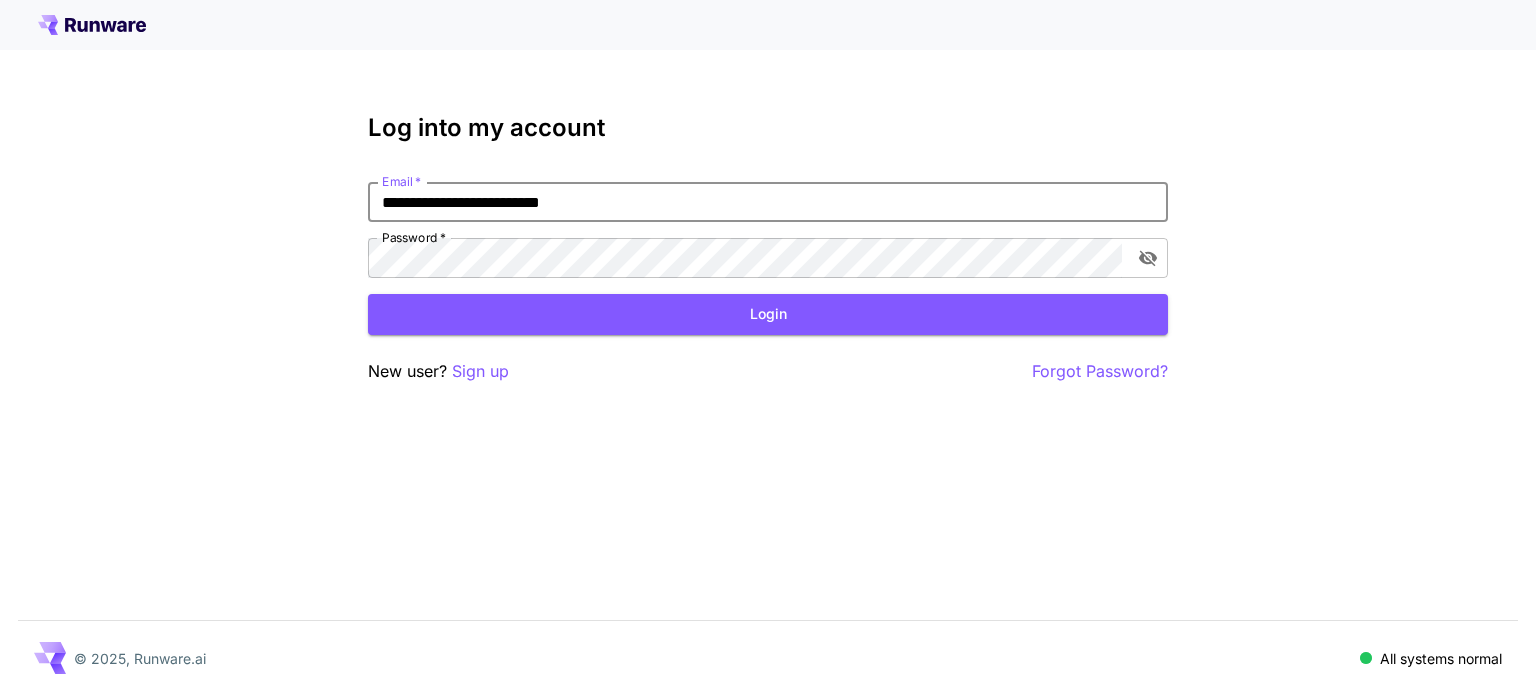 click on "**********" at bounding box center [768, 347] 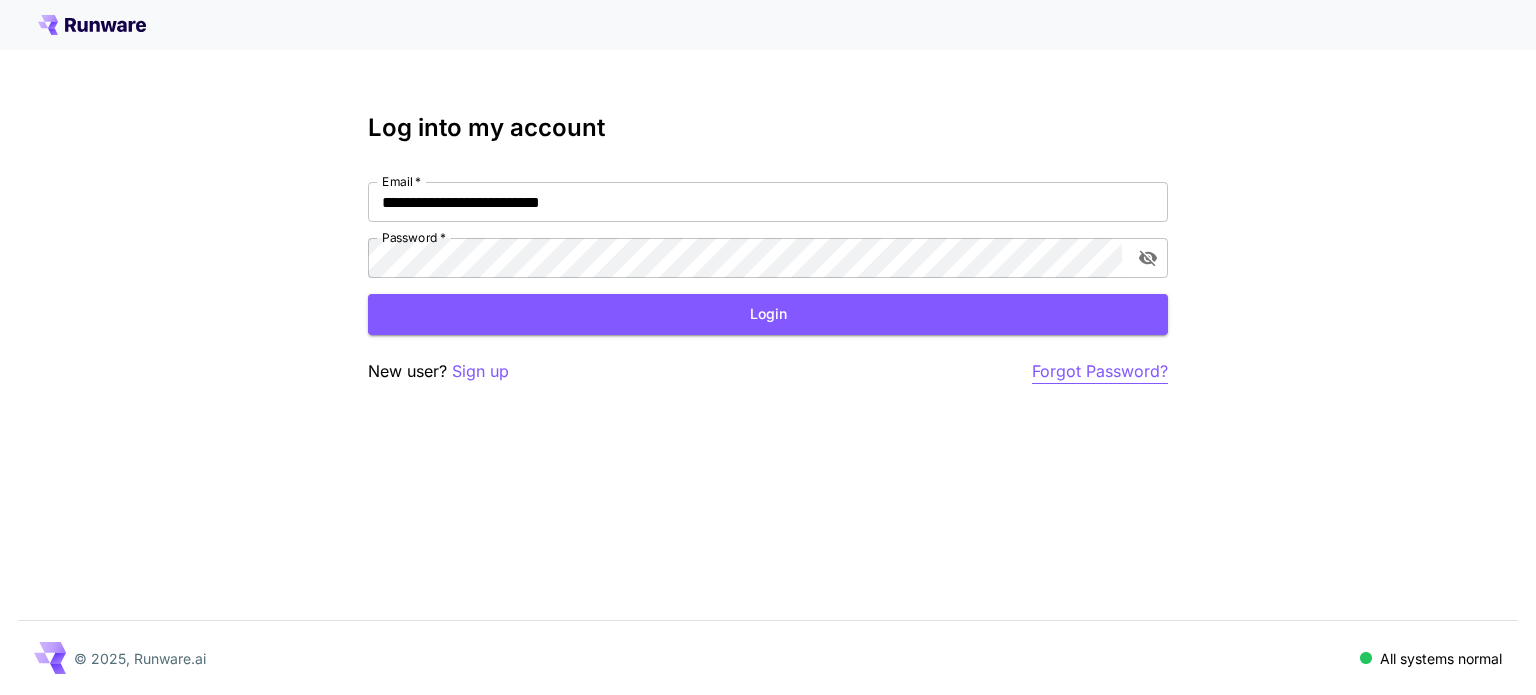 click on "Forgot Password?" at bounding box center [1100, 371] 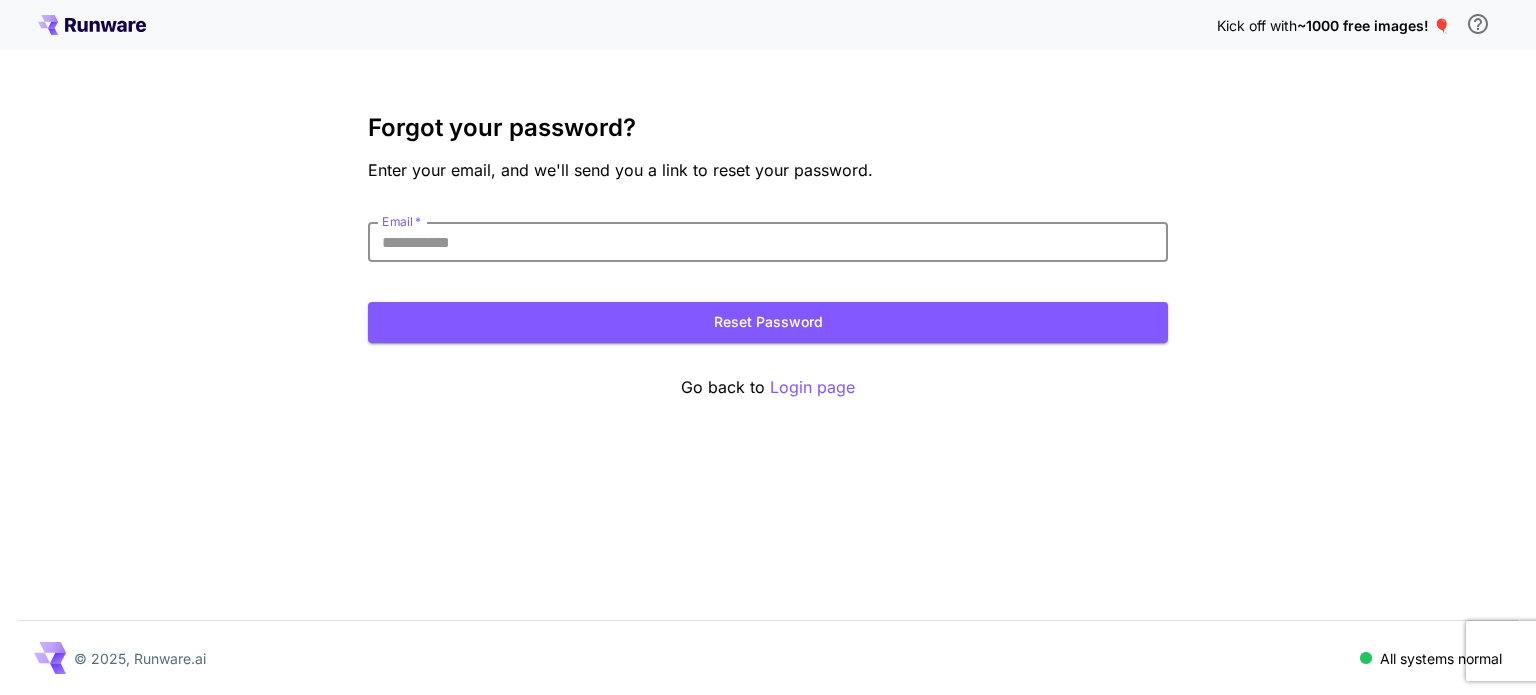 click on "Email   *" at bounding box center (768, 242) 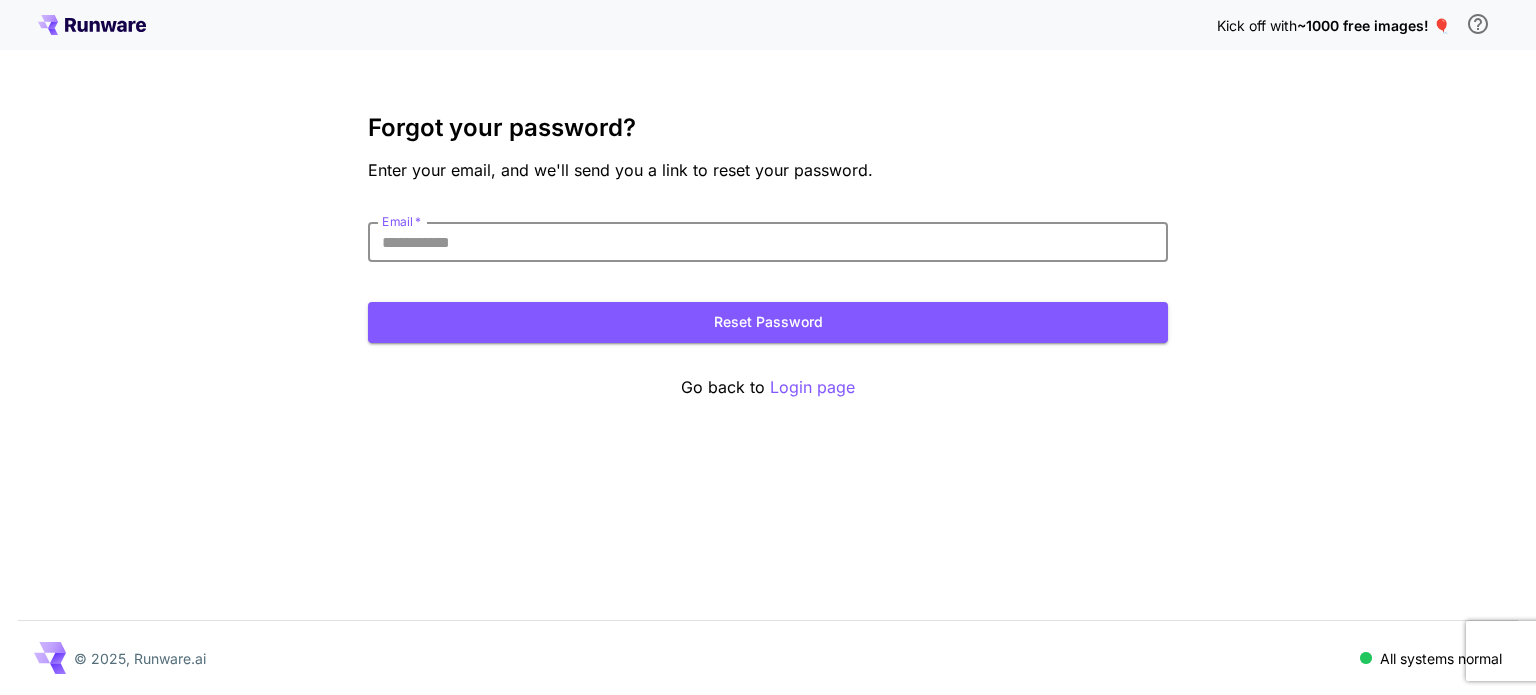 click on "Email   *" at bounding box center [768, 242] 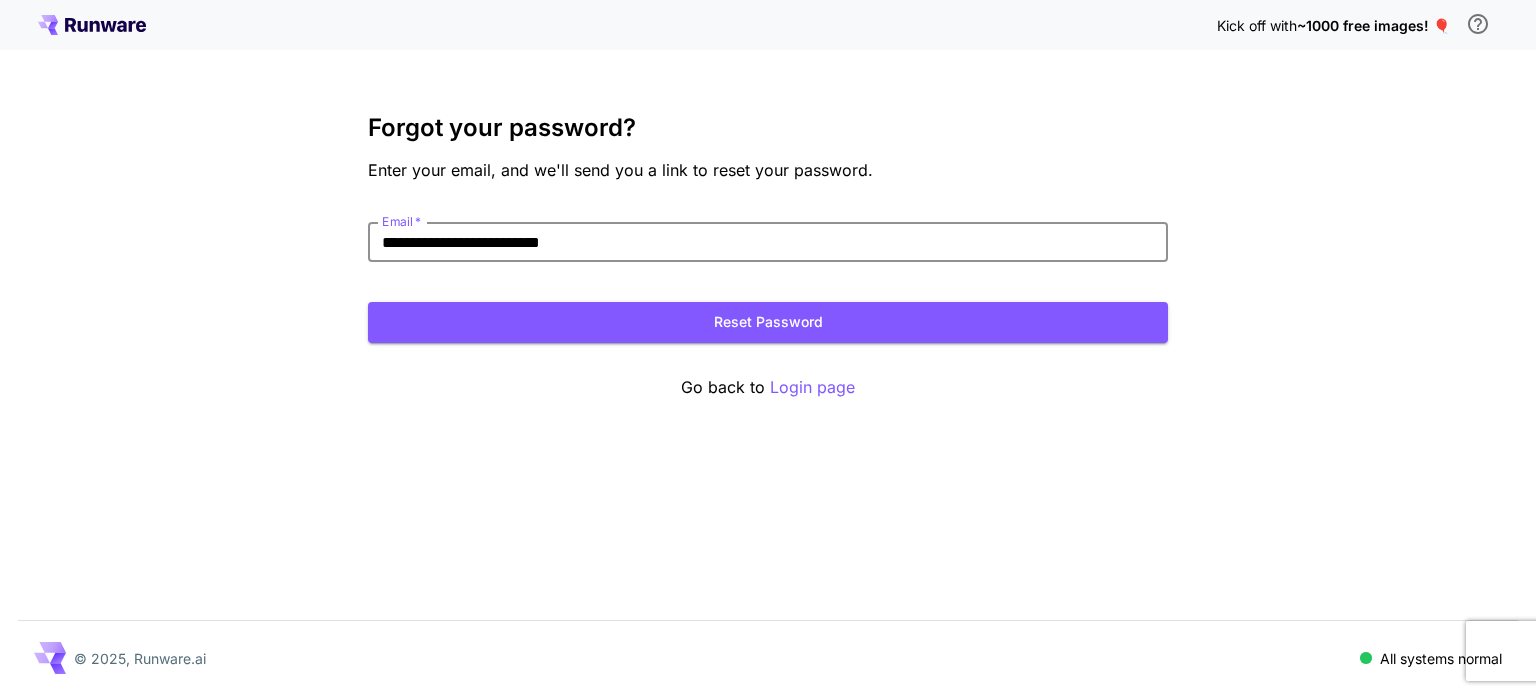 type on "**********" 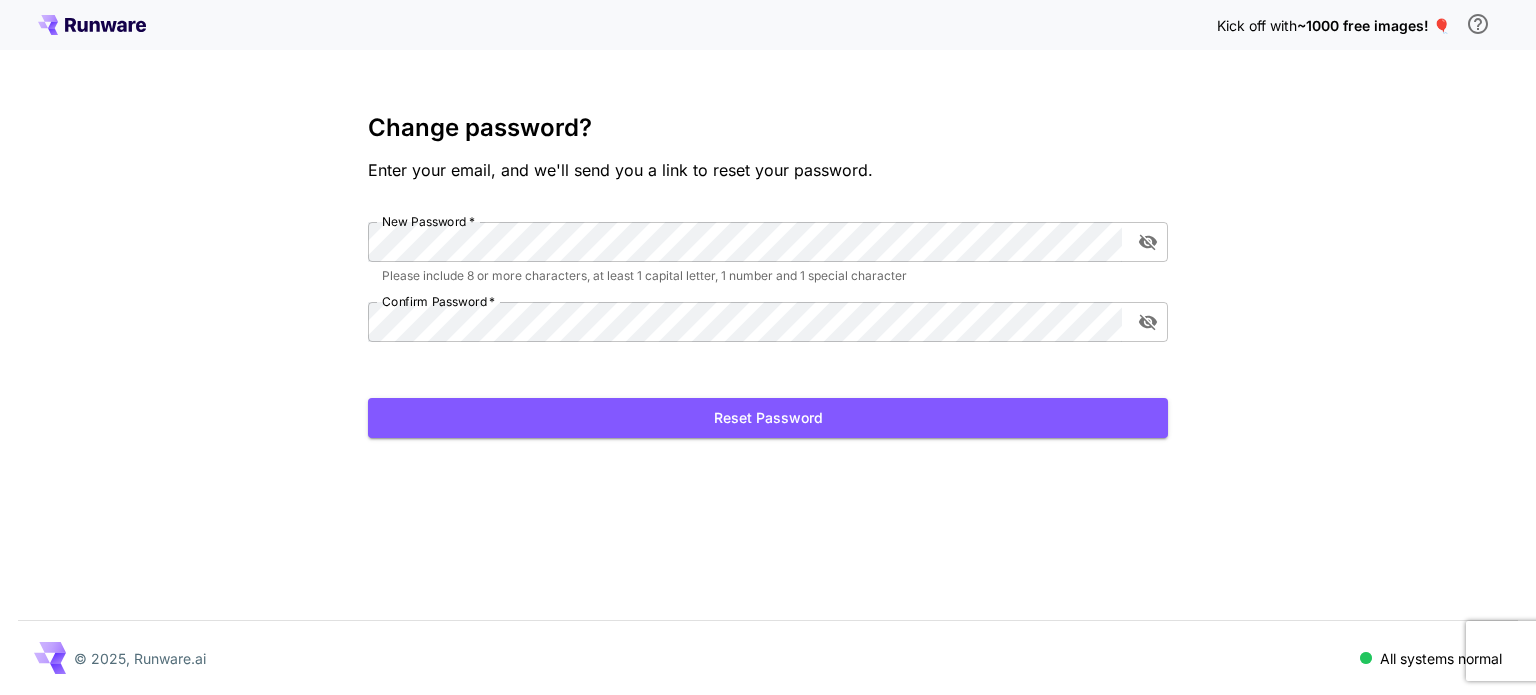 scroll, scrollTop: 0, scrollLeft: 0, axis: both 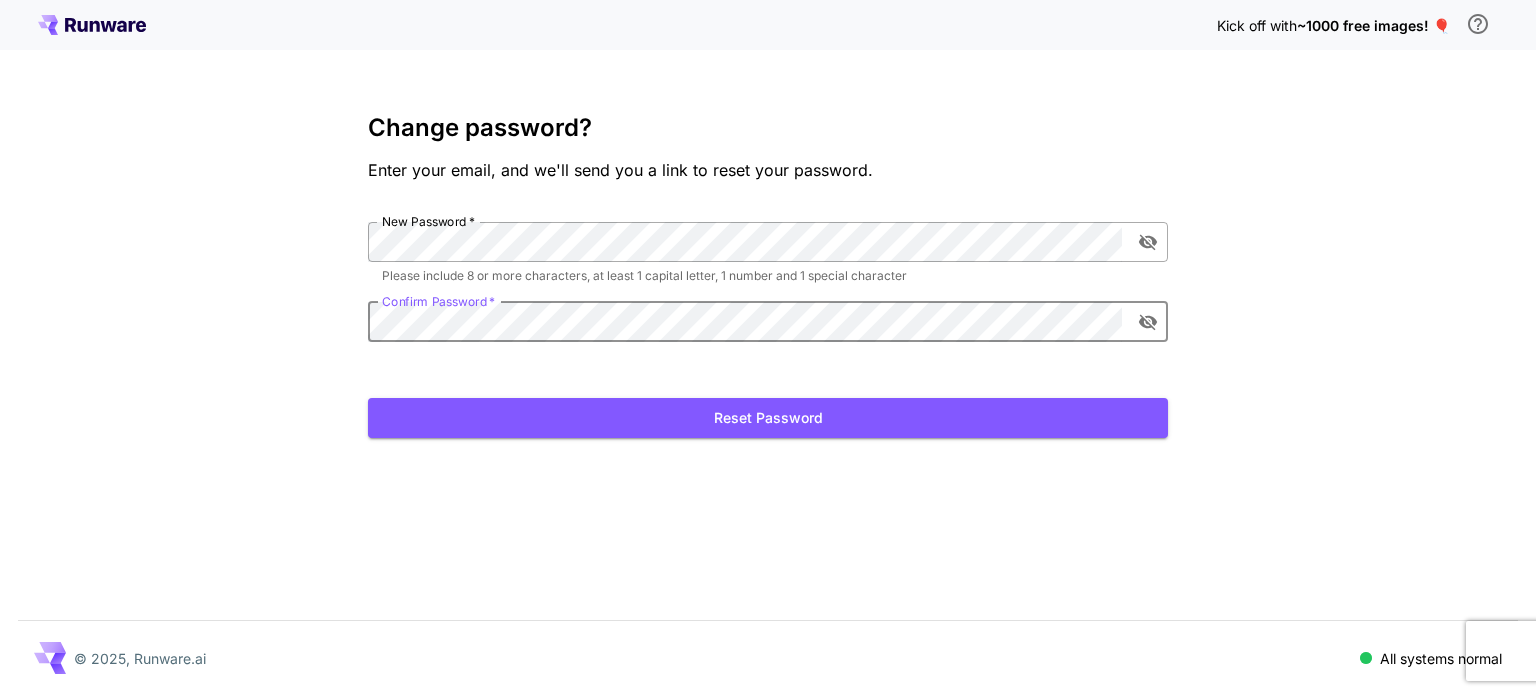 click 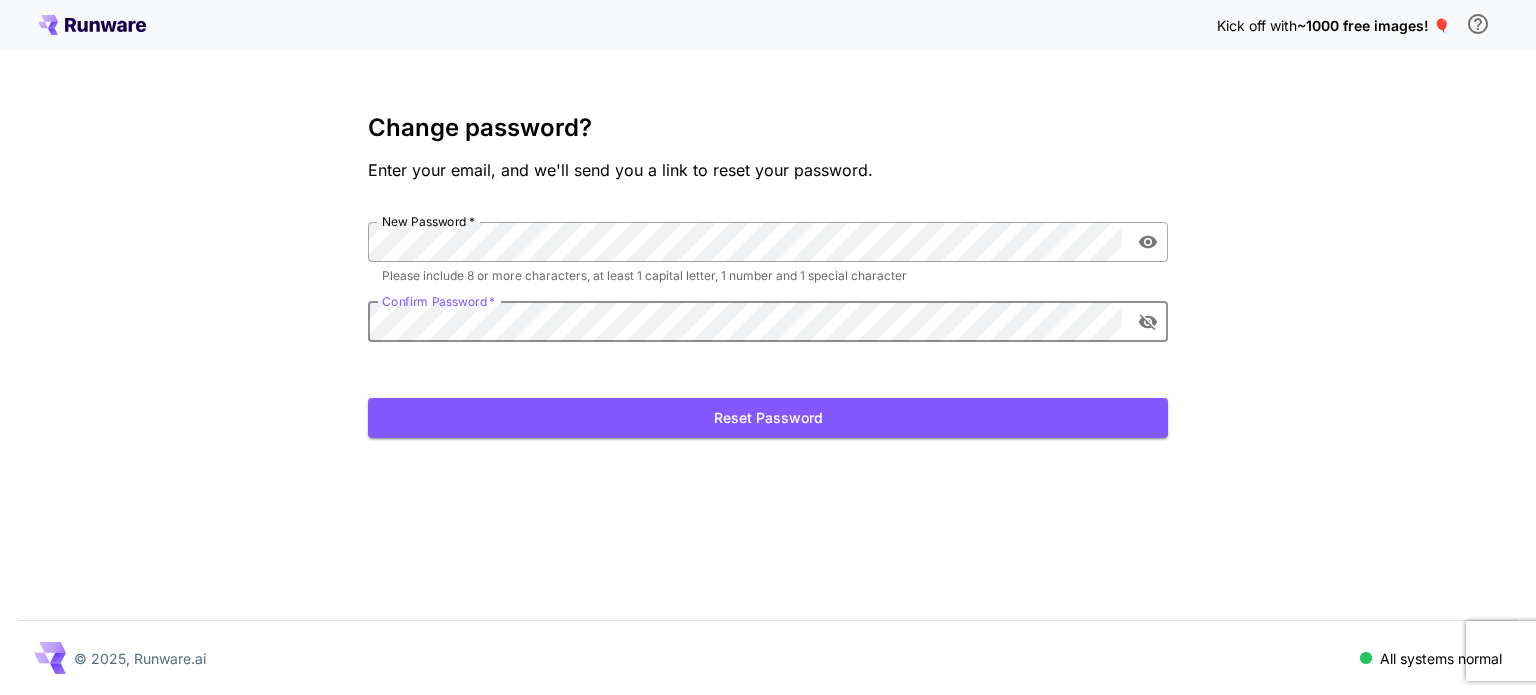 click 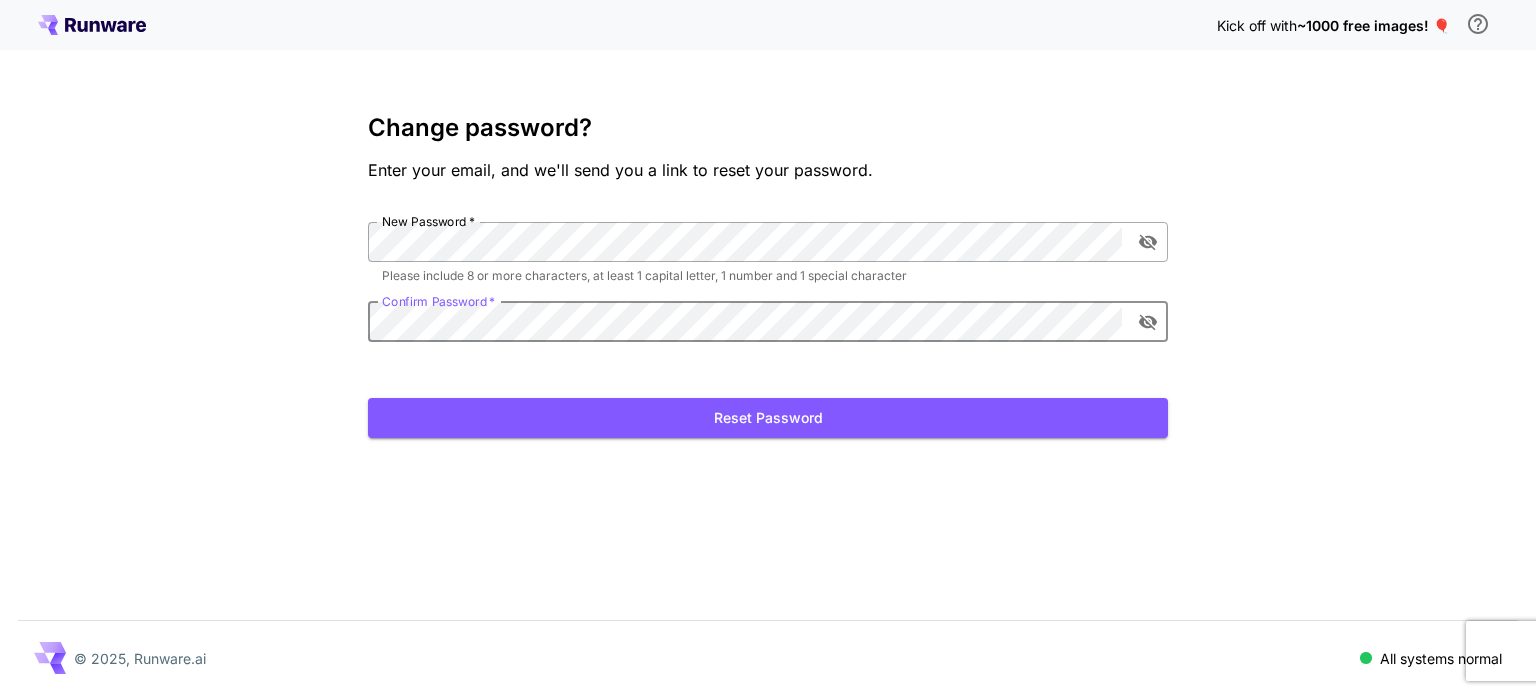 click on "Please include 8 or more characters, at least 1 capital letter, 1 number and 1 special character" at bounding box center (768, 276) 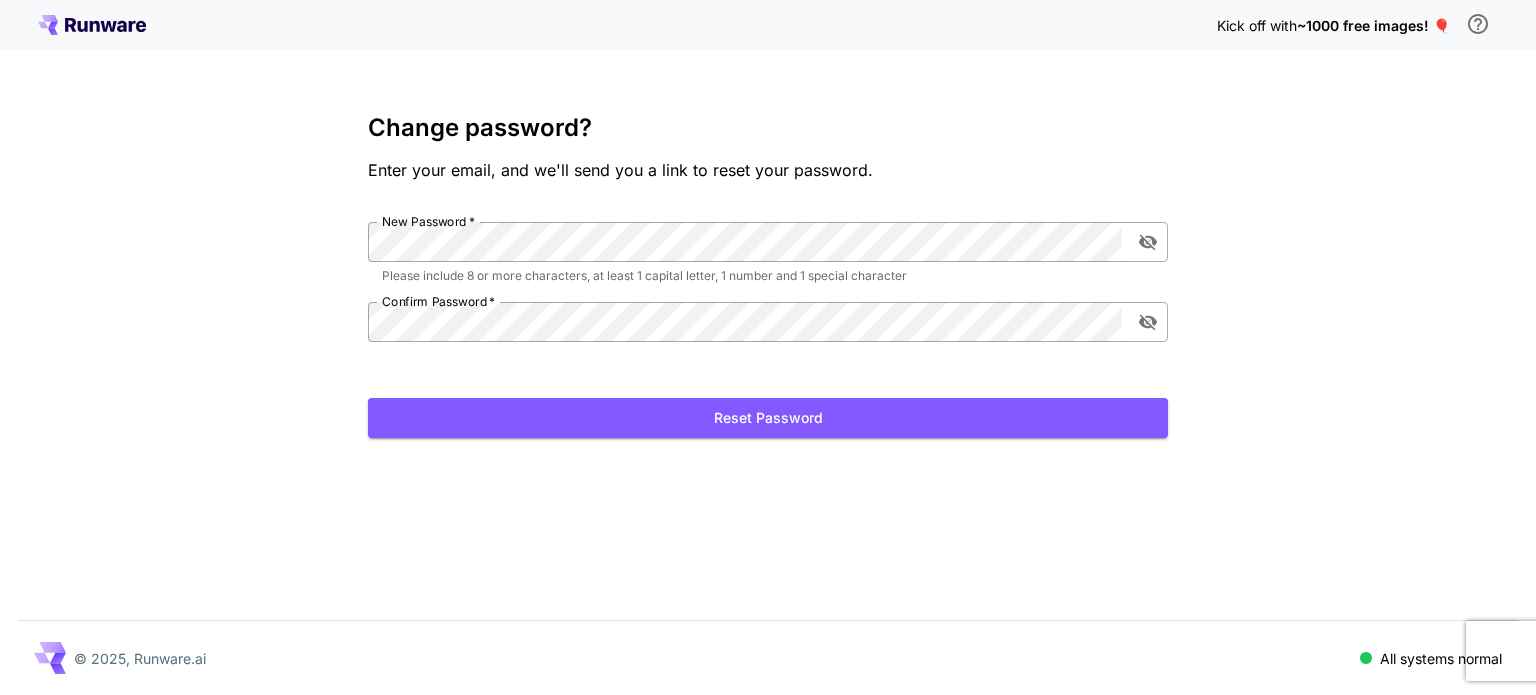click 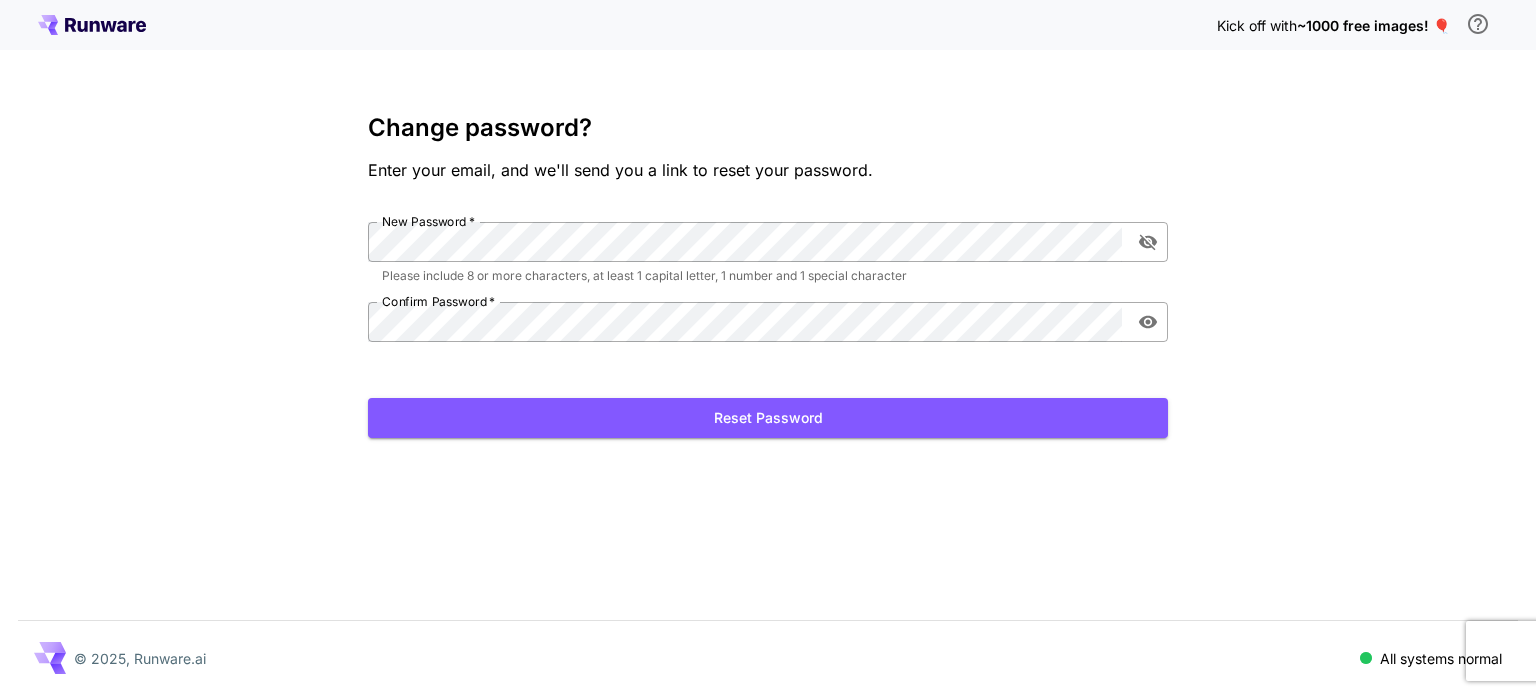 click 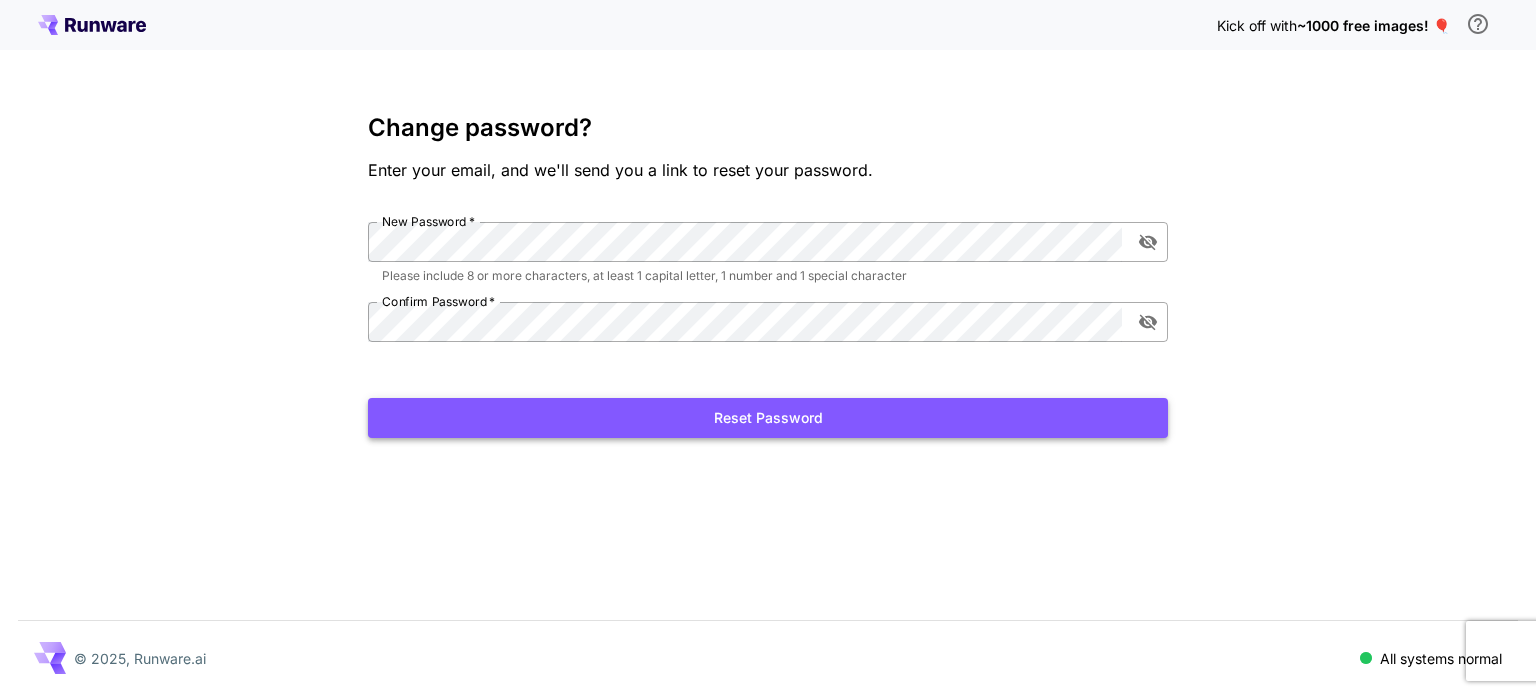click on "Reset Password" at bounding box center (768, 418) 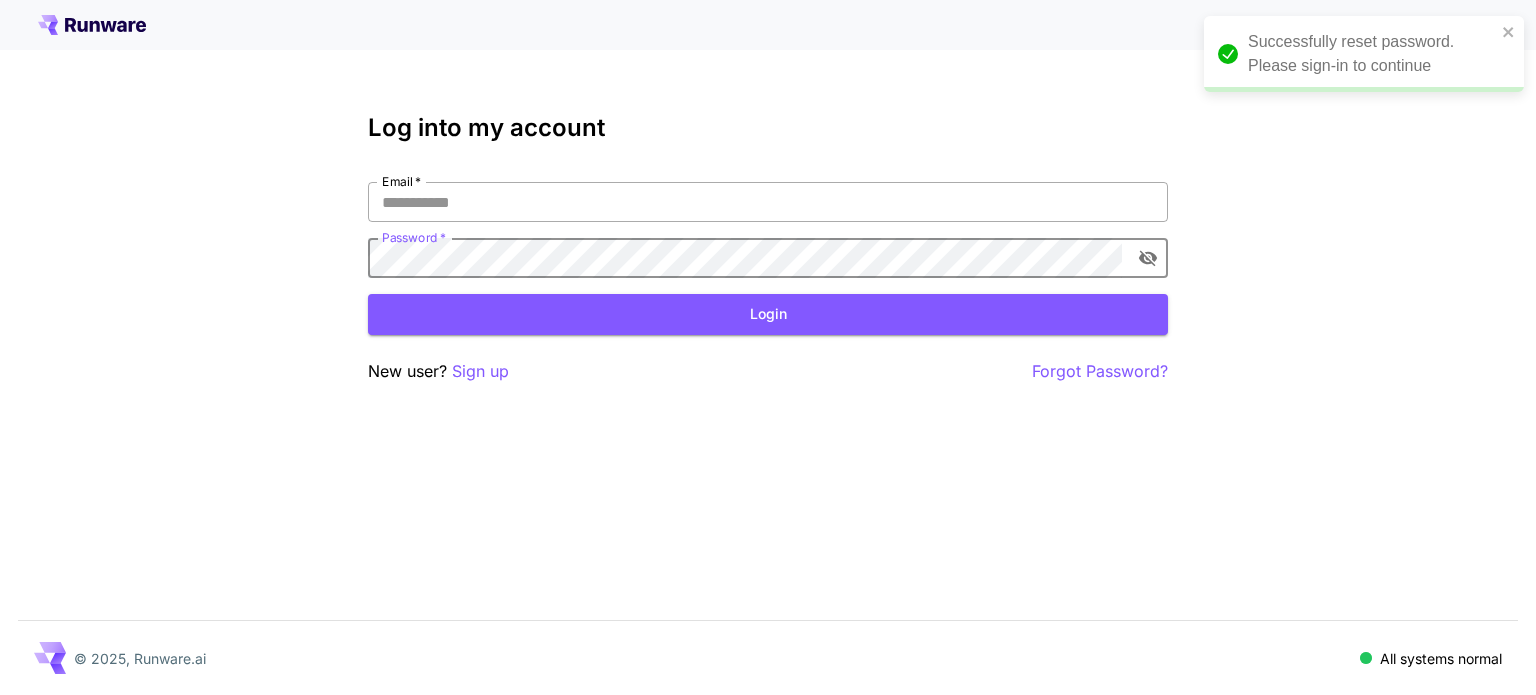click on "Email   *" at bounding box center (768, 202) 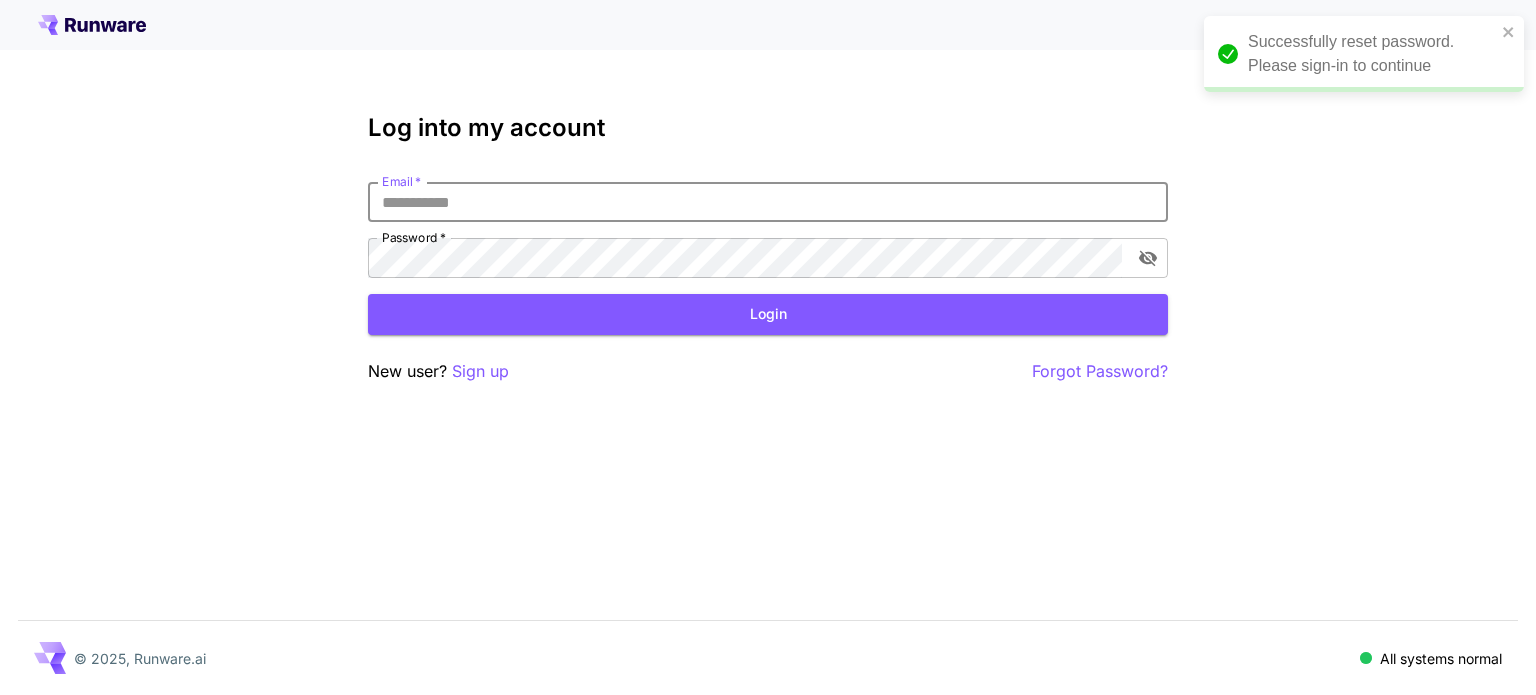 click on "Email   *" at bounding box center (768, 202) 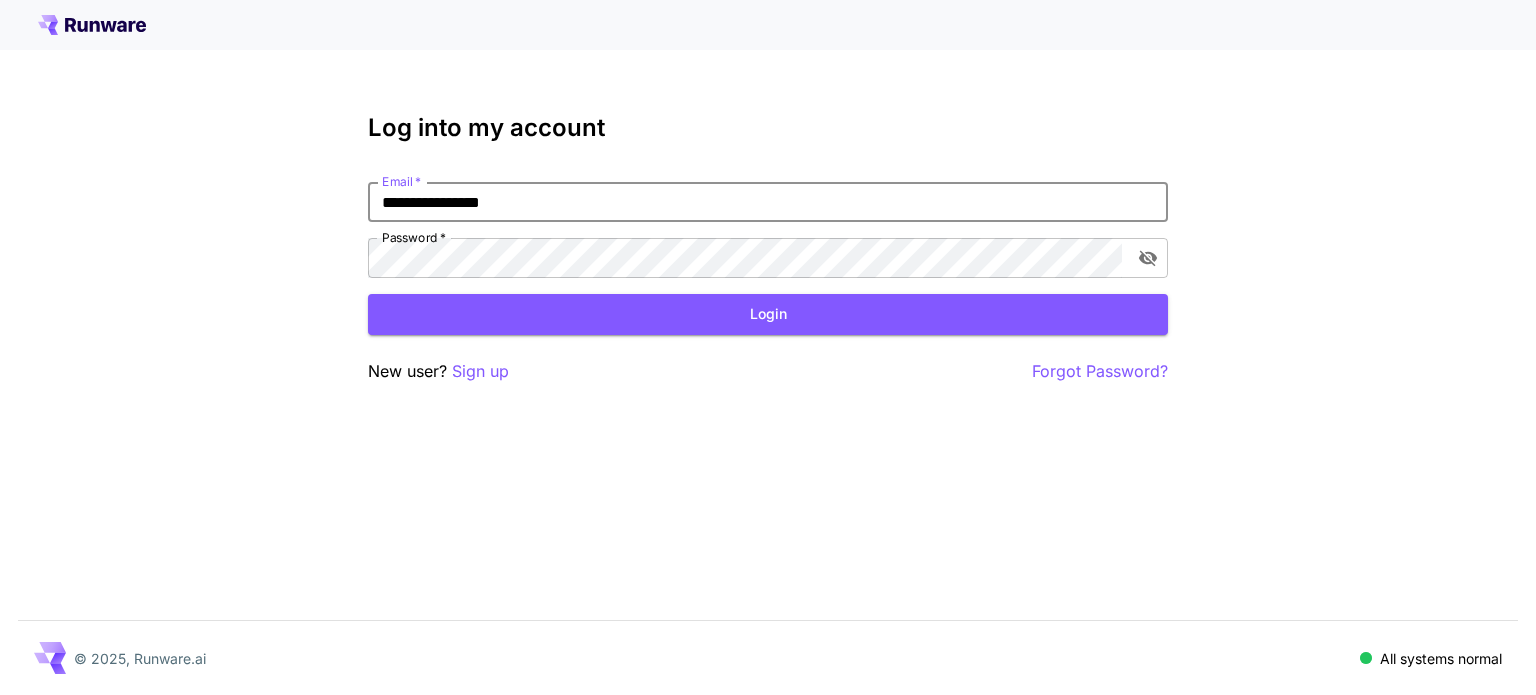 click on "**********" at bounding box center [768, 202] 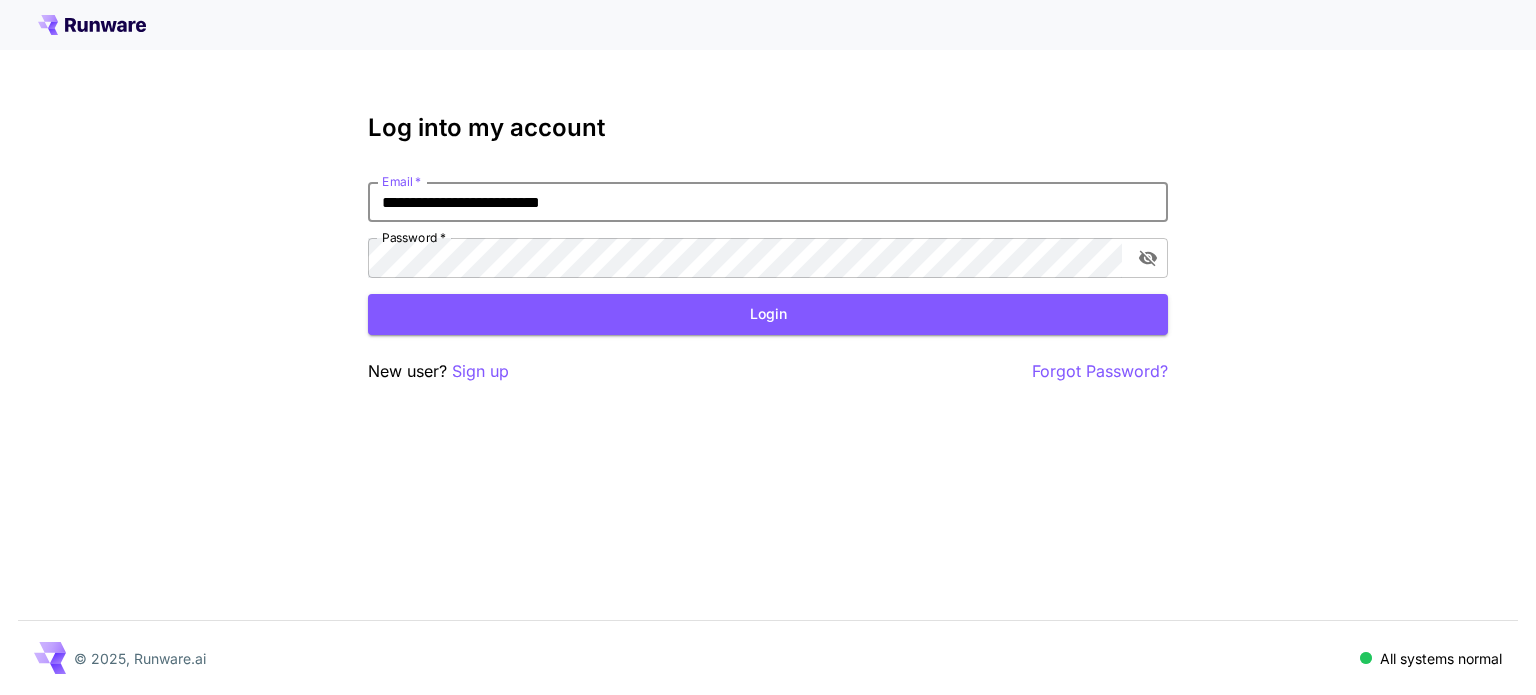 type on "**********" 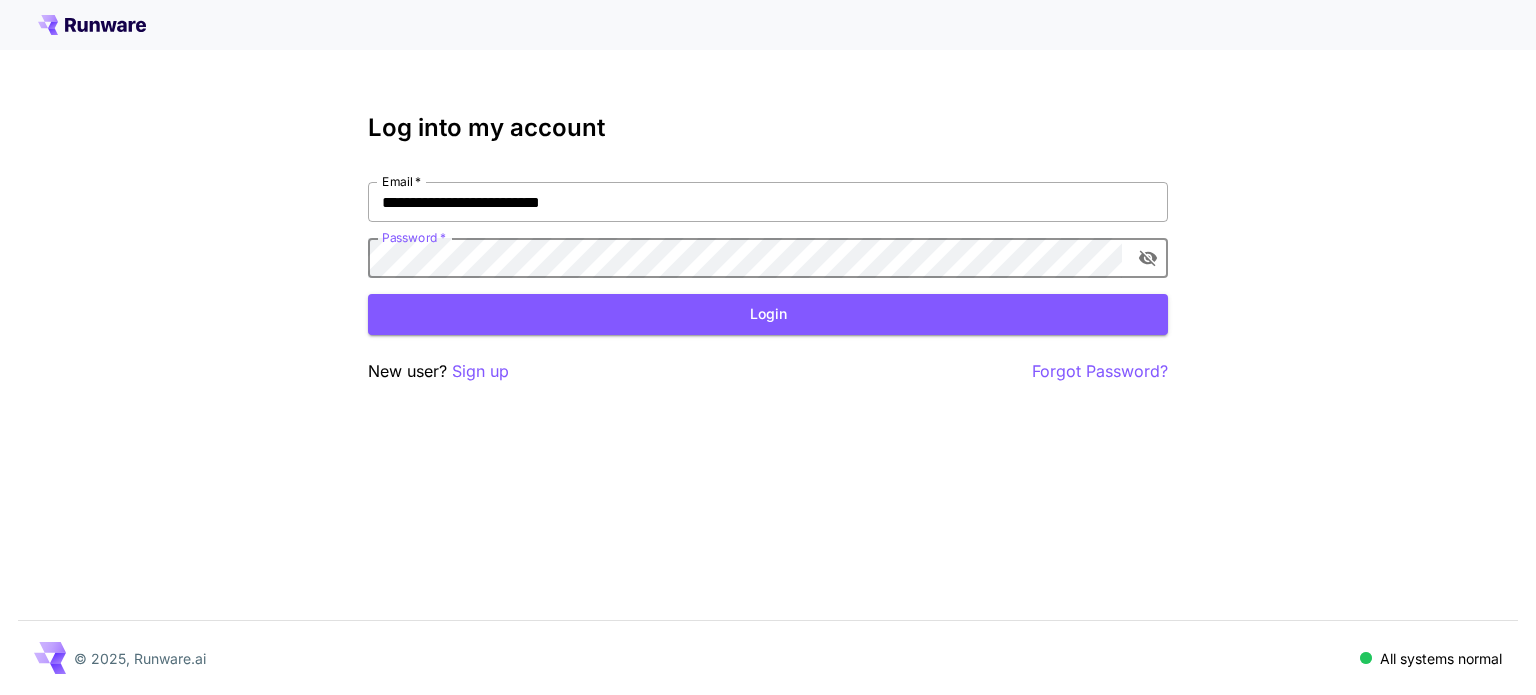 click on "Login" at bounding box center [768, 314] 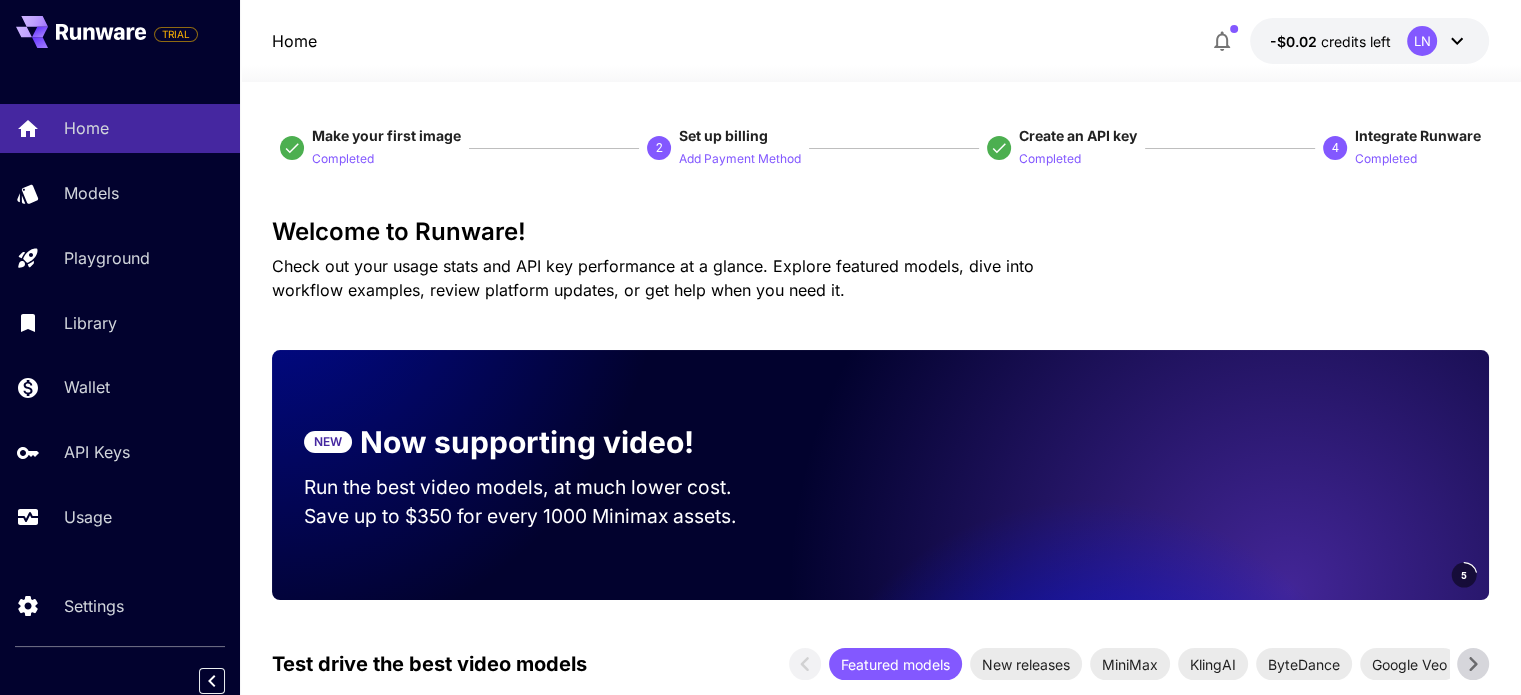 click on "Check out your usage stats and API key performance at a glance. Explore featured models, dive into workflow examples, review platform updates, or get help when you need it." at bounding box center (653, 278) 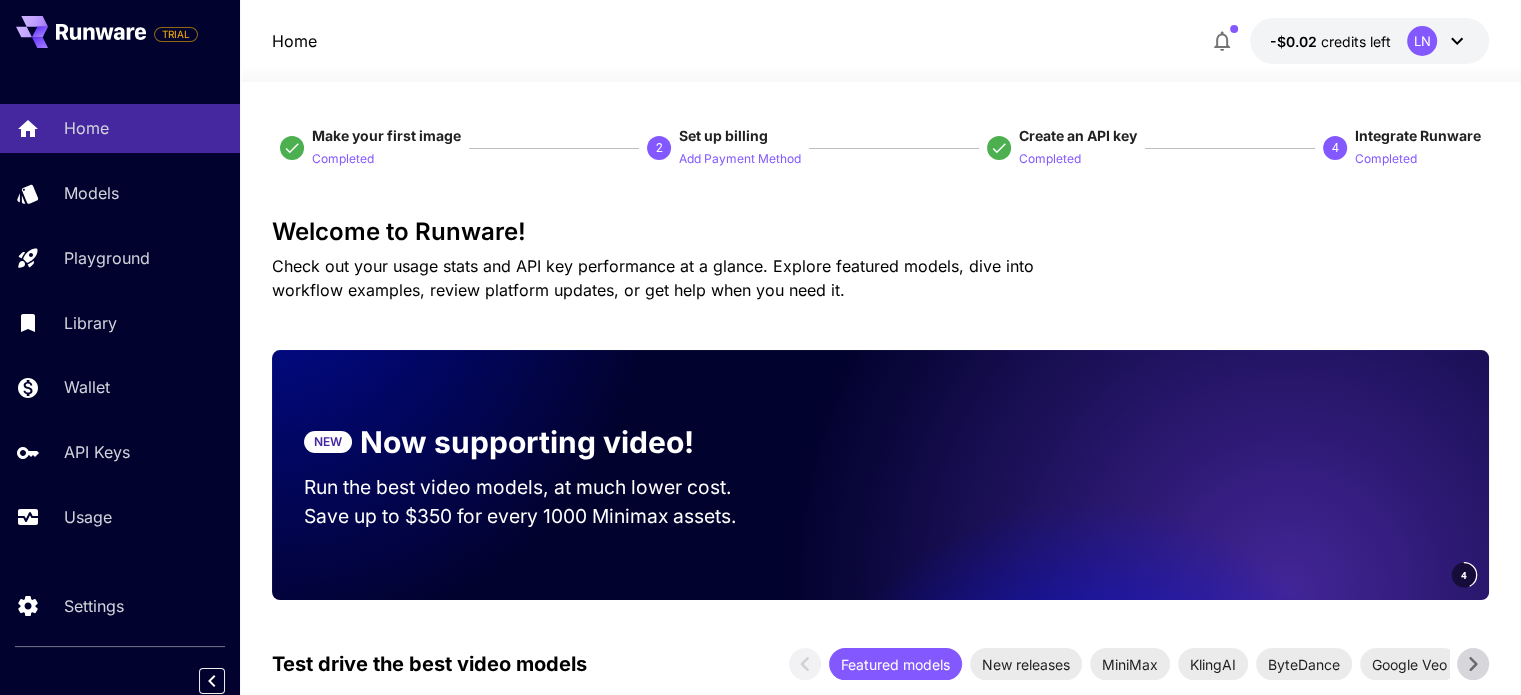 click on "-$0.02    credits left  LN" at bounding box center (1369, 41) 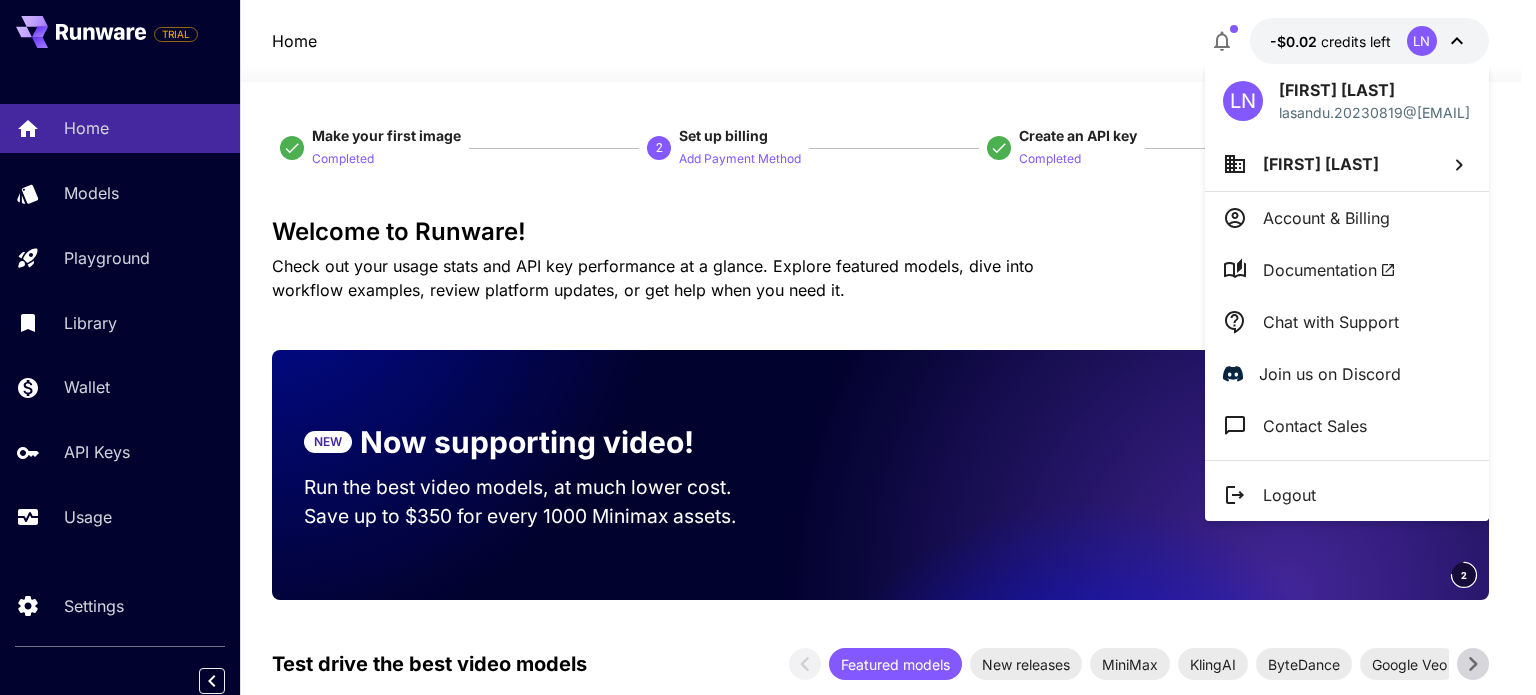 click on "Account & Billing" at bounding box center (1326, 218) 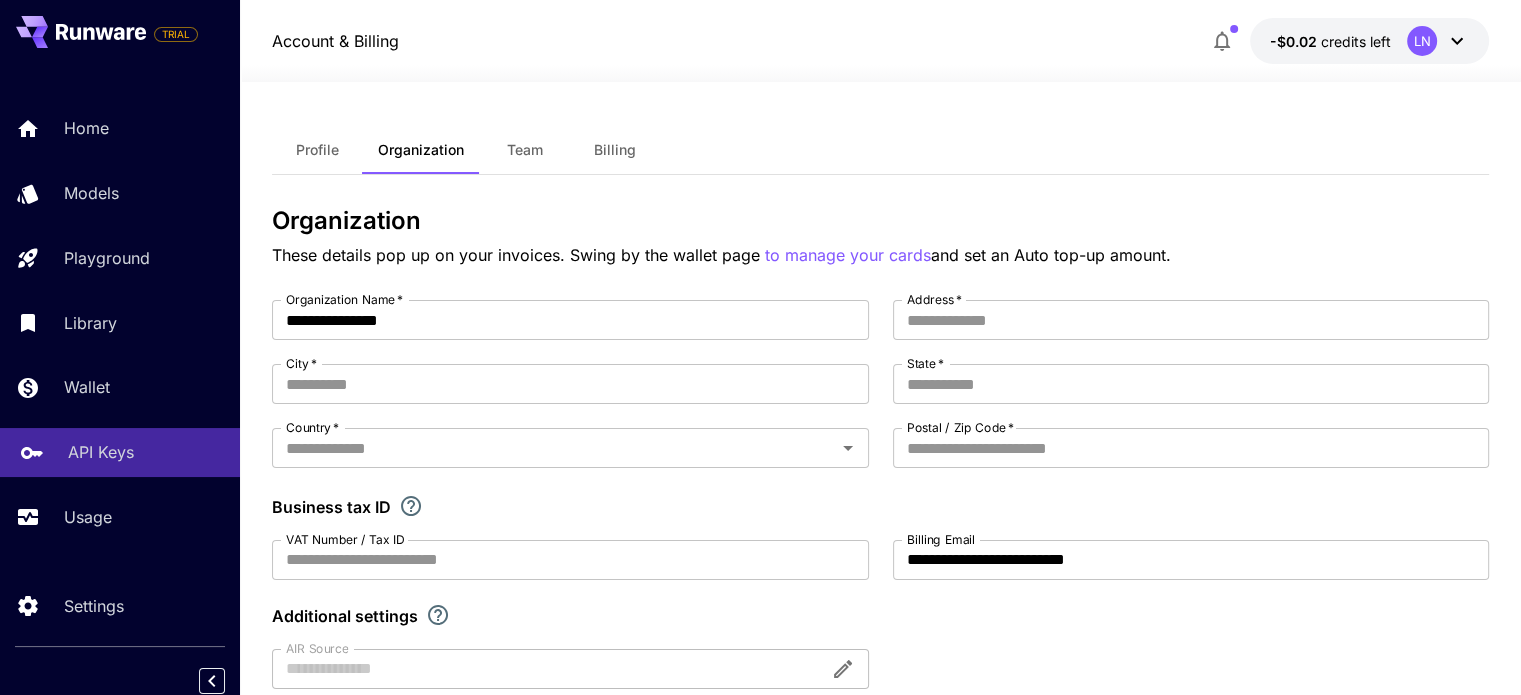 click on "API Keys" at bounding box center [101, 452] 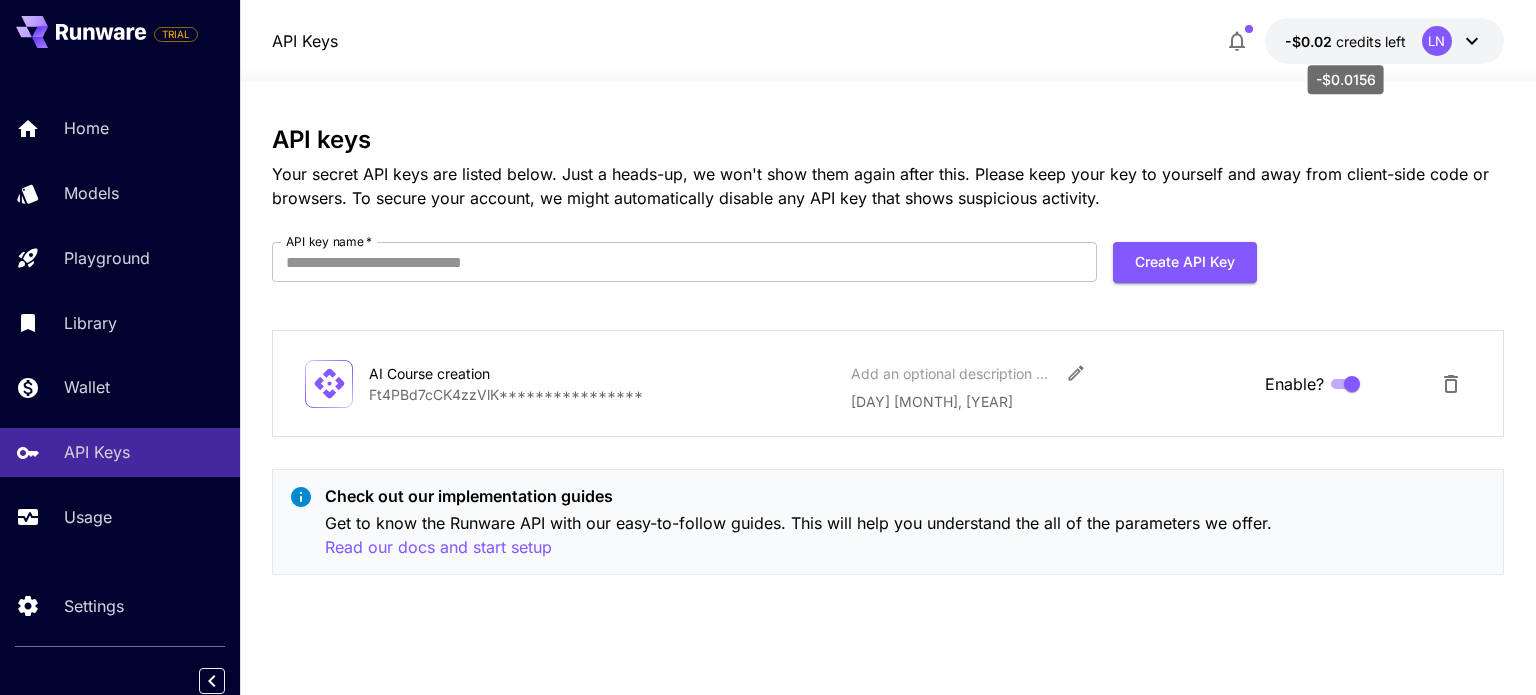 click on "-$0.02" at bounding box center [1310, 41] 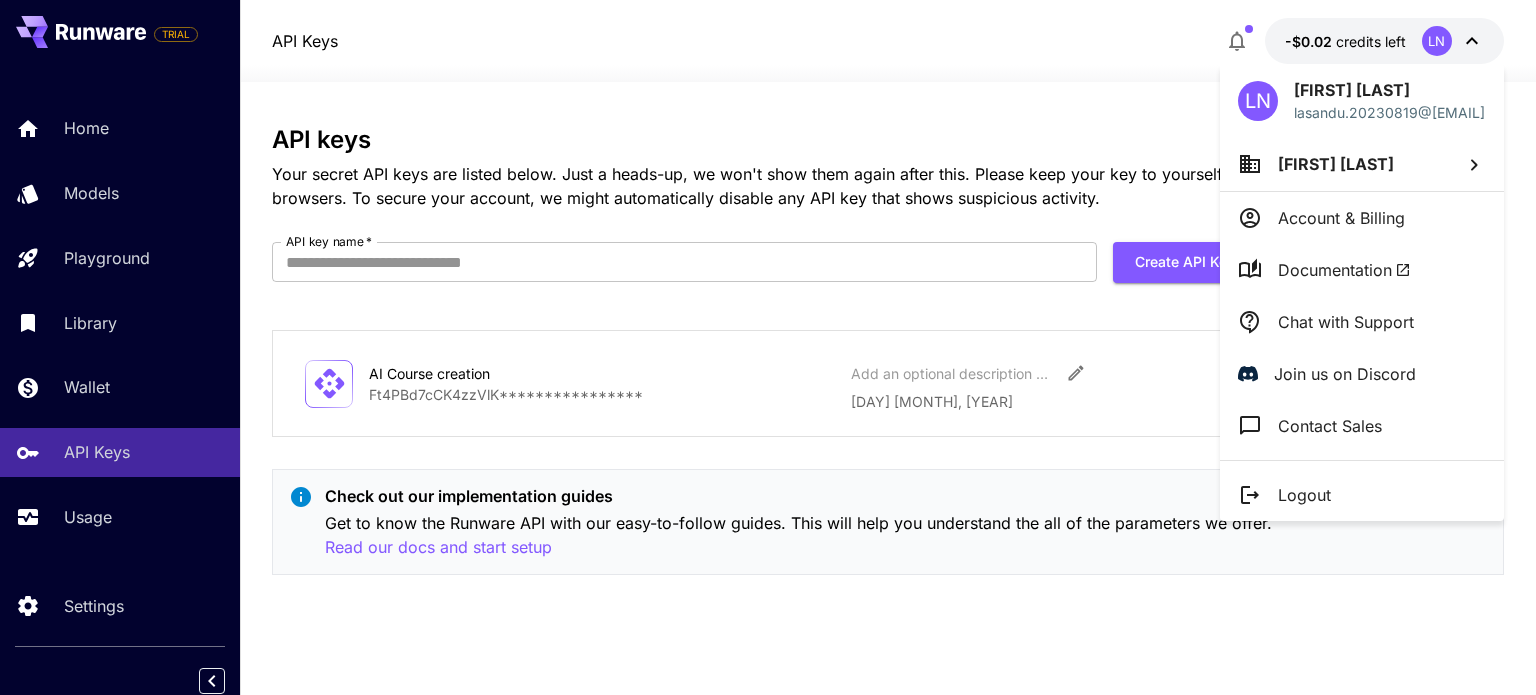 click on "LN" at bounding box center (1258, 101) 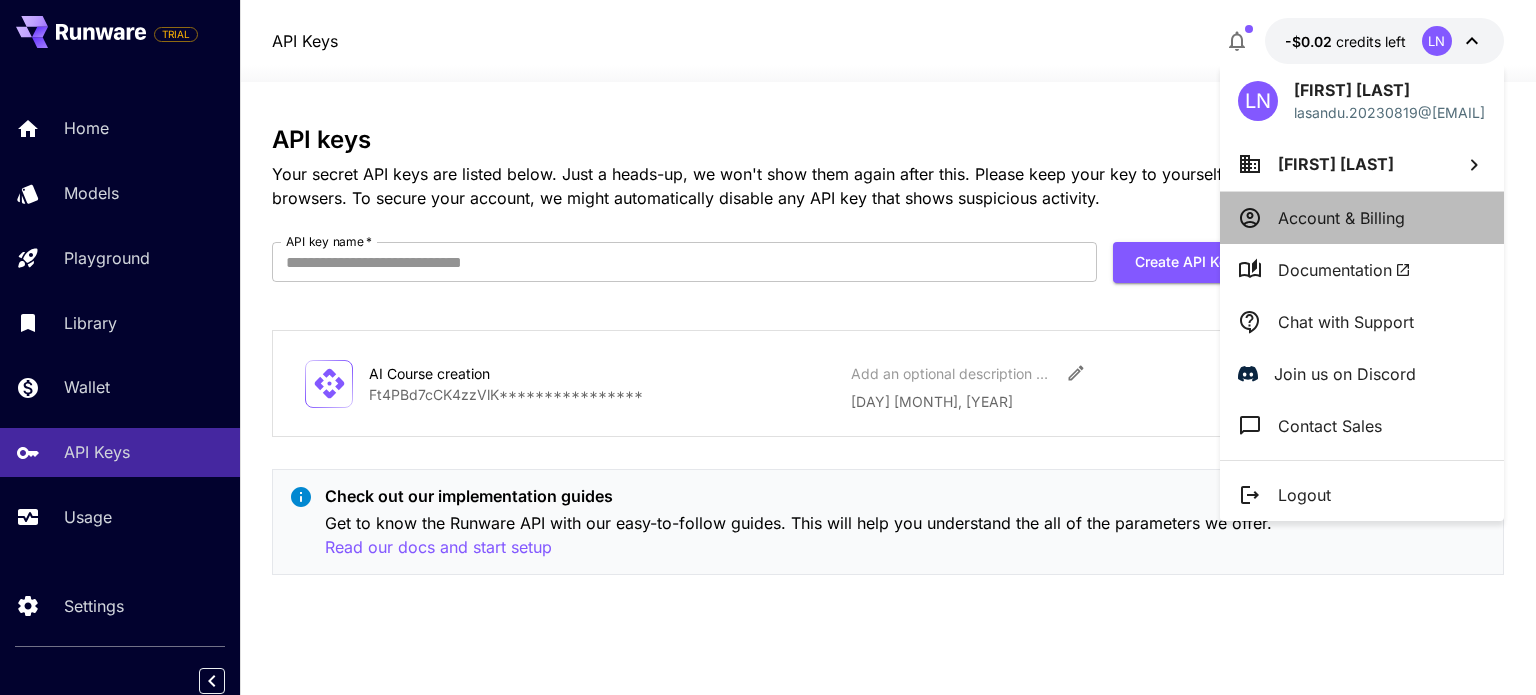 click on "Account & Billing" at bounding box center (1341, 218) 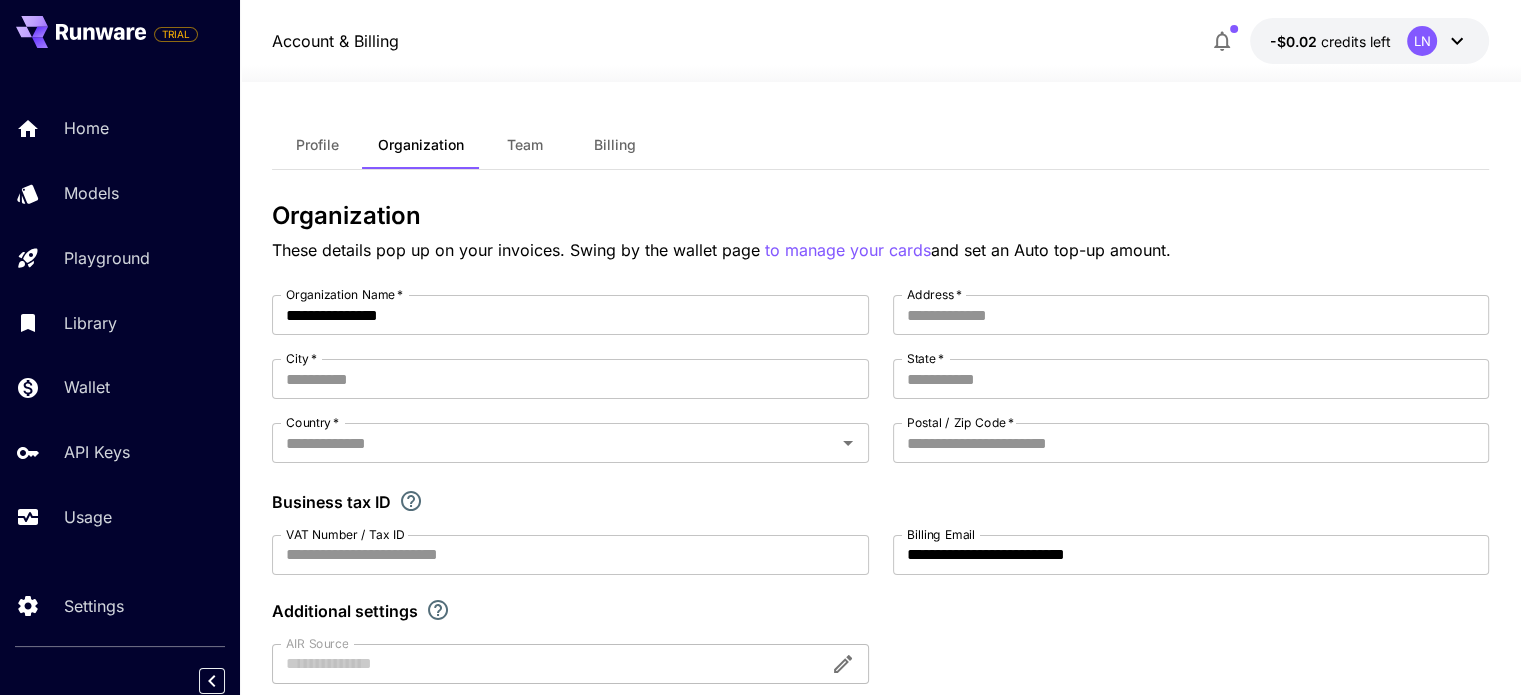 scroll, scrollTop: 0, scrollLeft: 0, axis: both 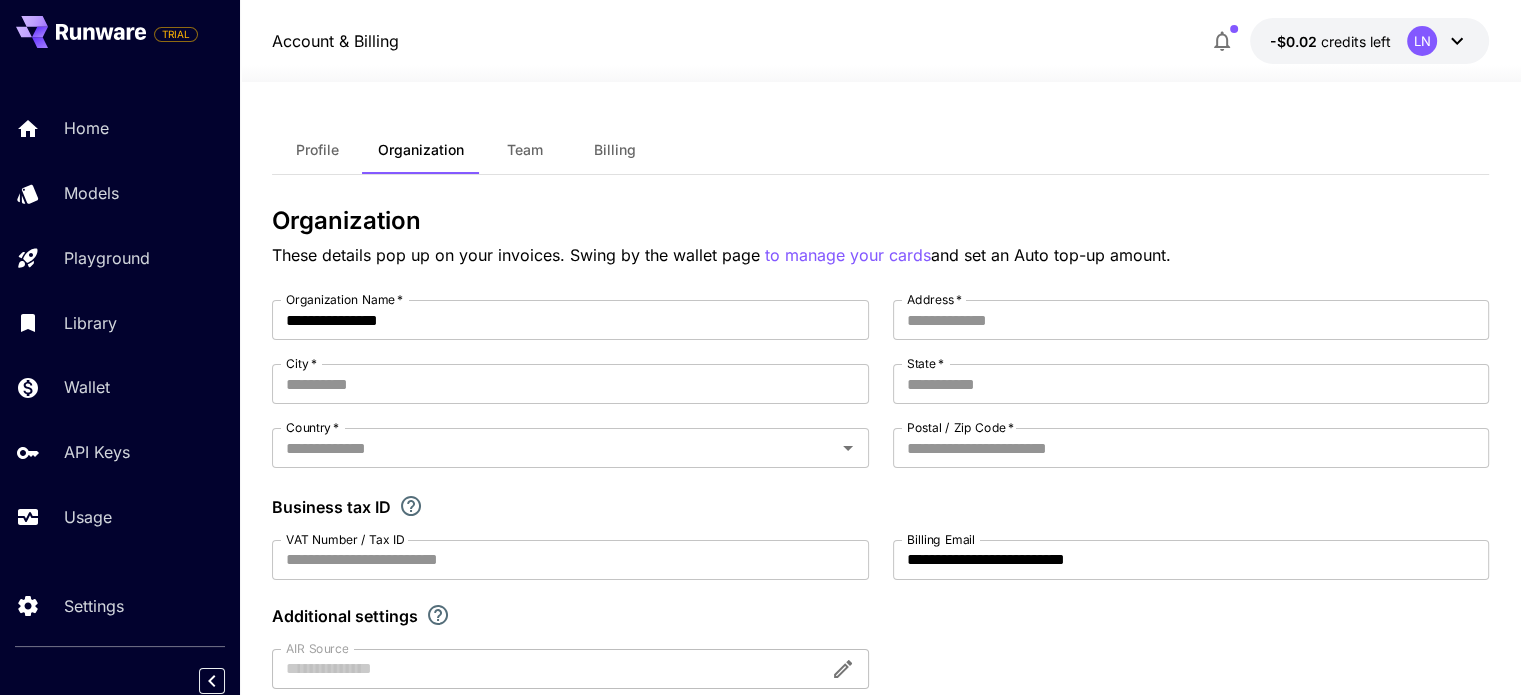 click on "Billing" at bounding box center (615, 150) 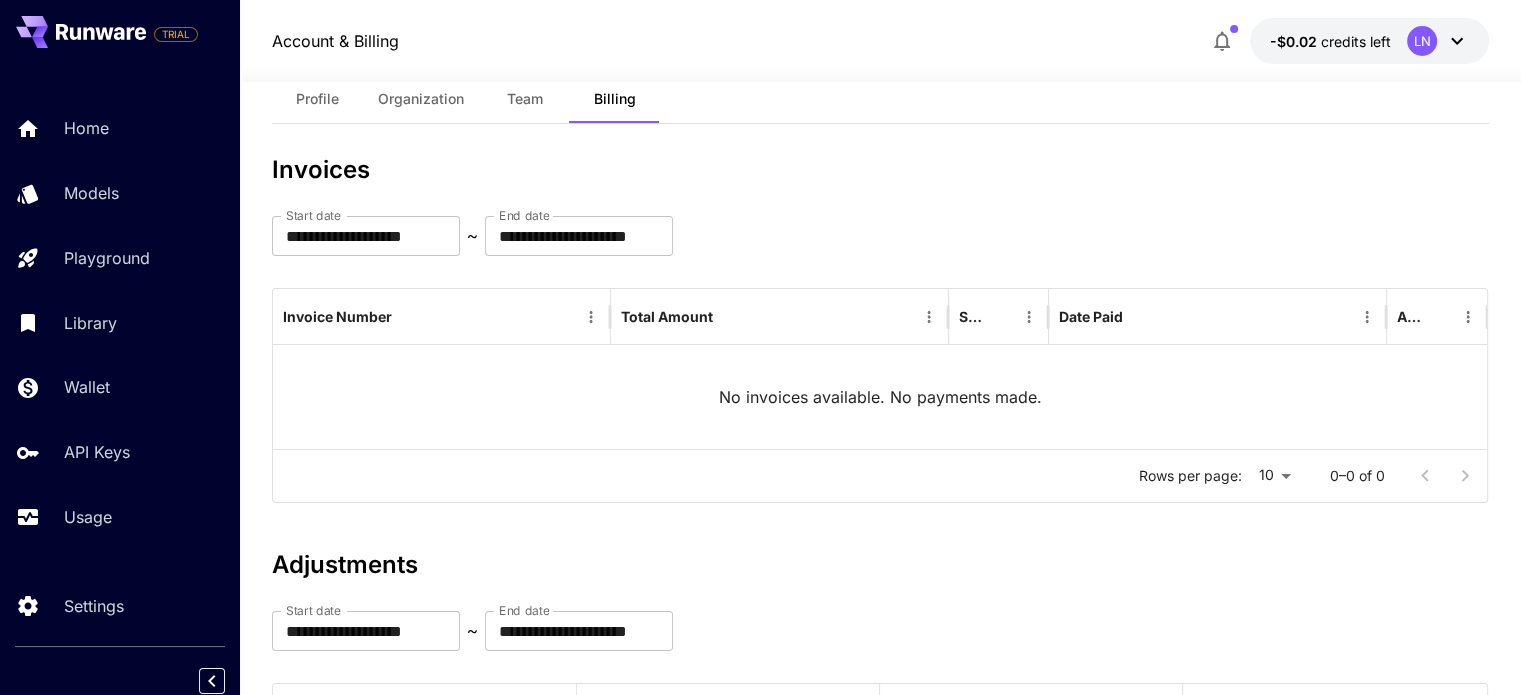 scroll, scrollTop: 0, scrollLeft: 0, axis: both 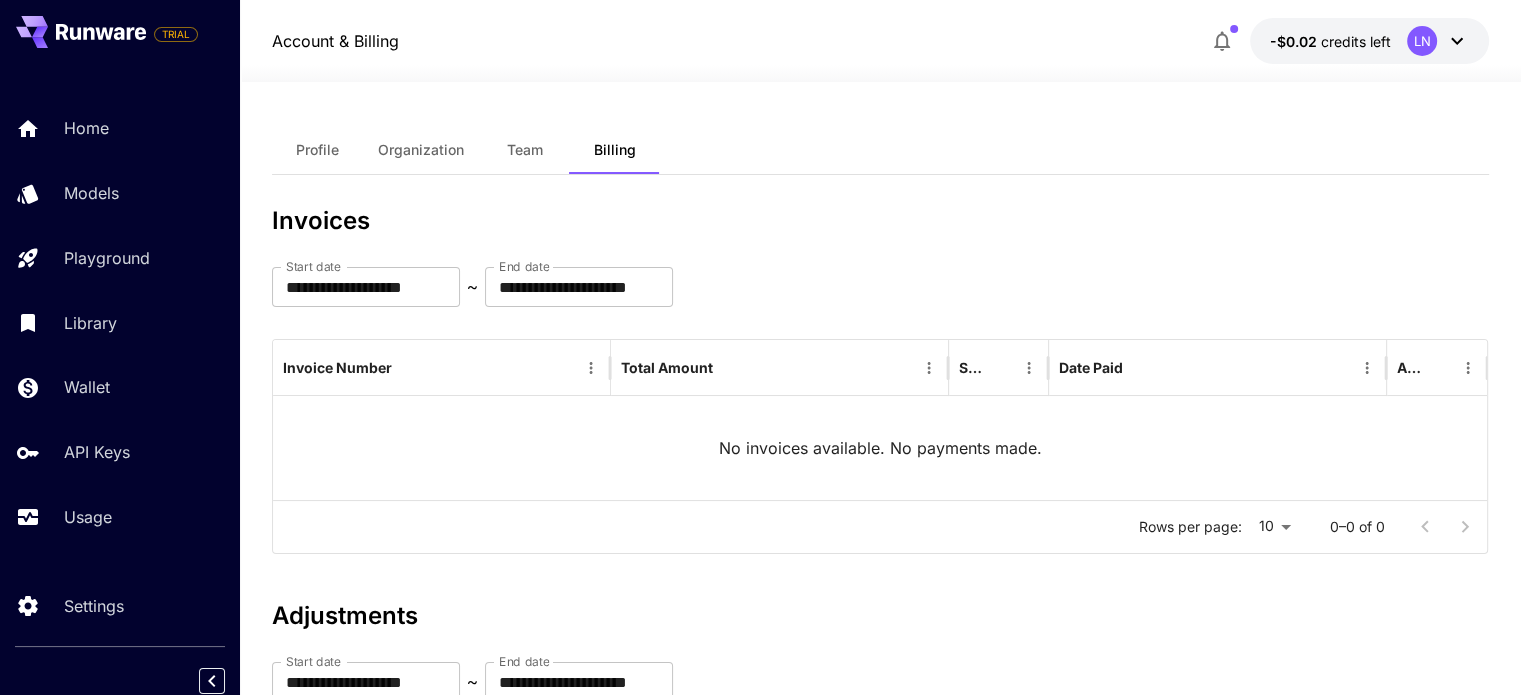 click on "Profile" at bounding box center [317, 150] 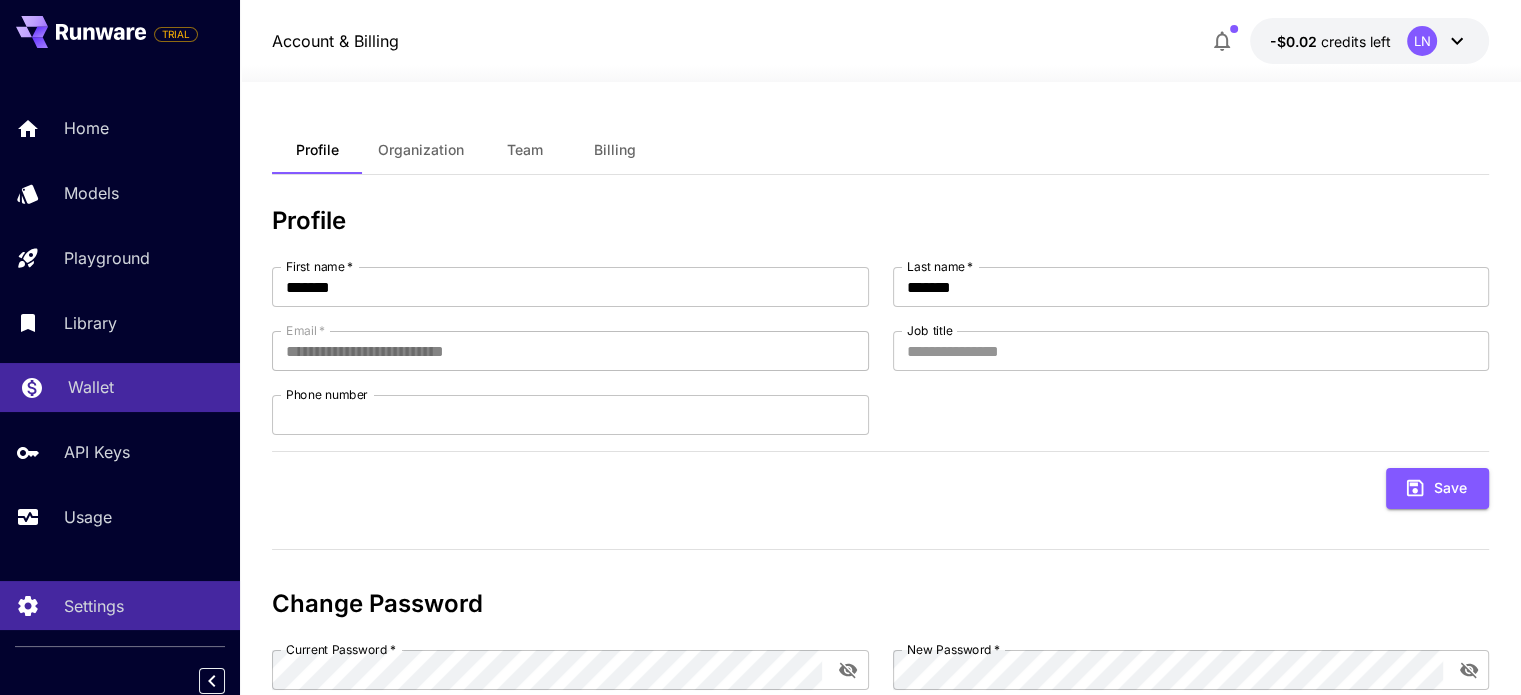 click on "Wallet" at bounding box center [120, 387] 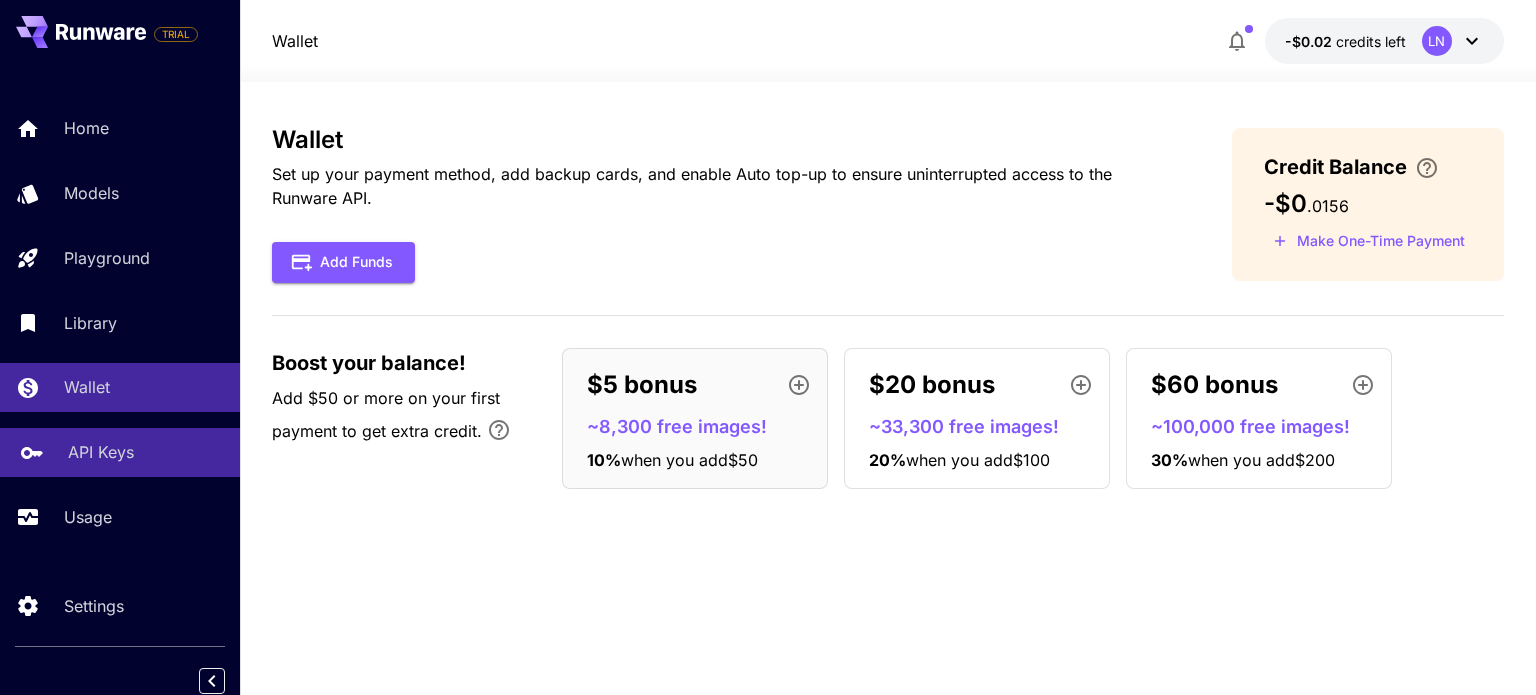 click on "API Keys" at bounding box center [146, 452] 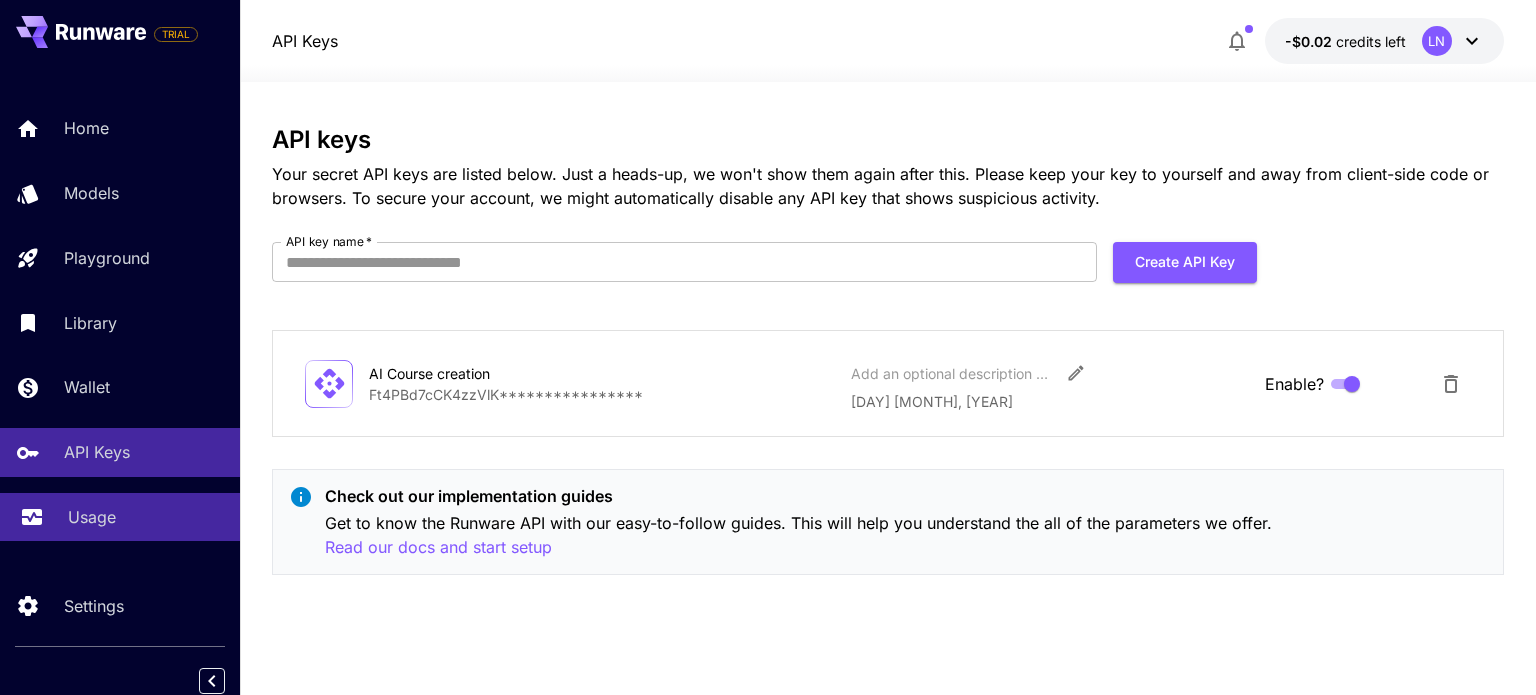 click 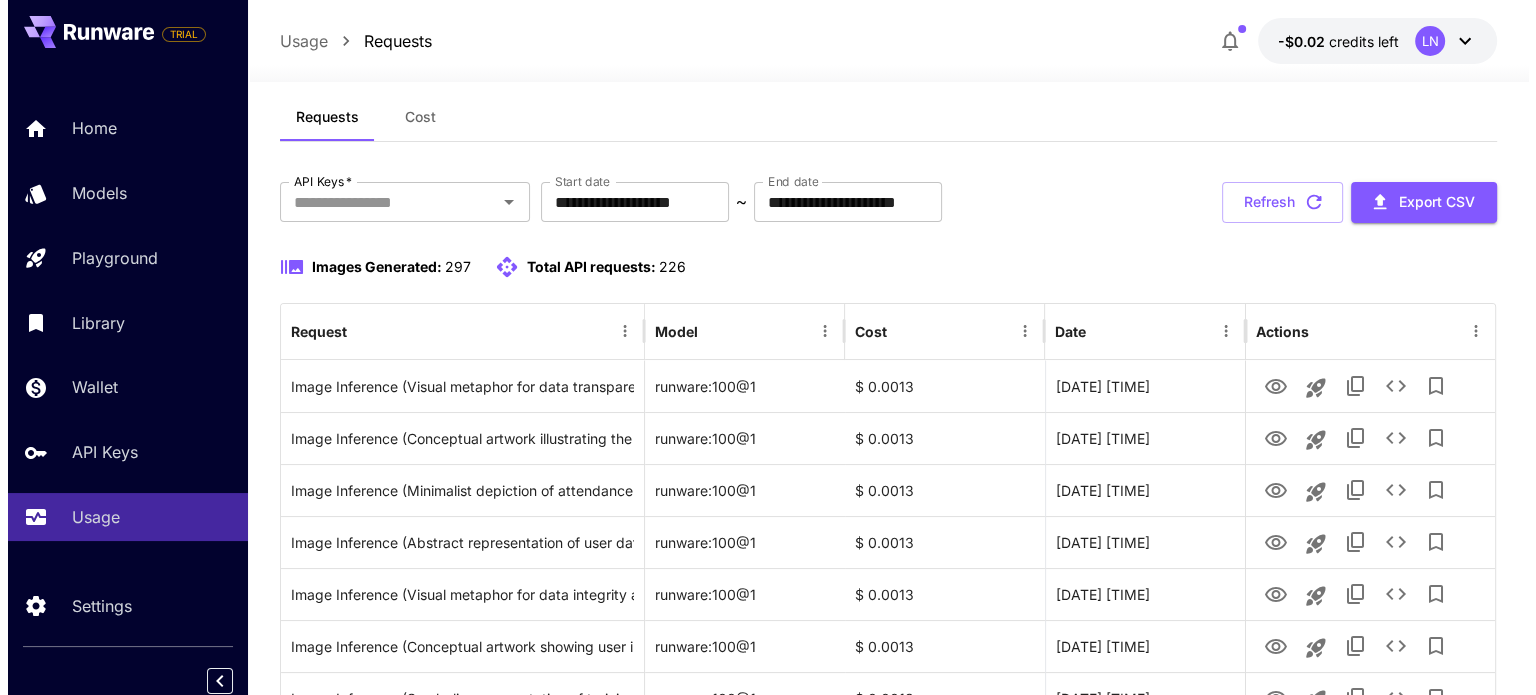 scroll, scrollTop: 0, scrollLeft: 0, axis: both 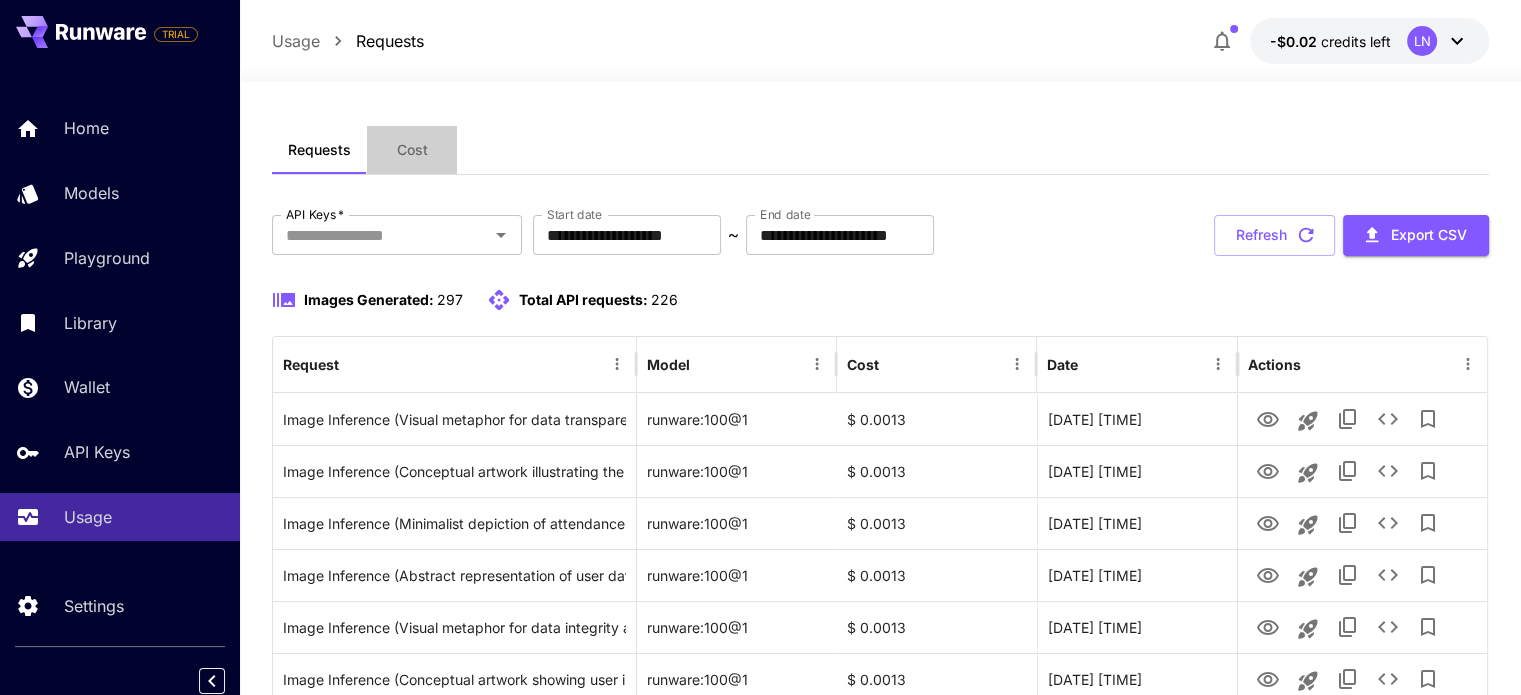 click on "Cost" at bounding box center [412, 150] 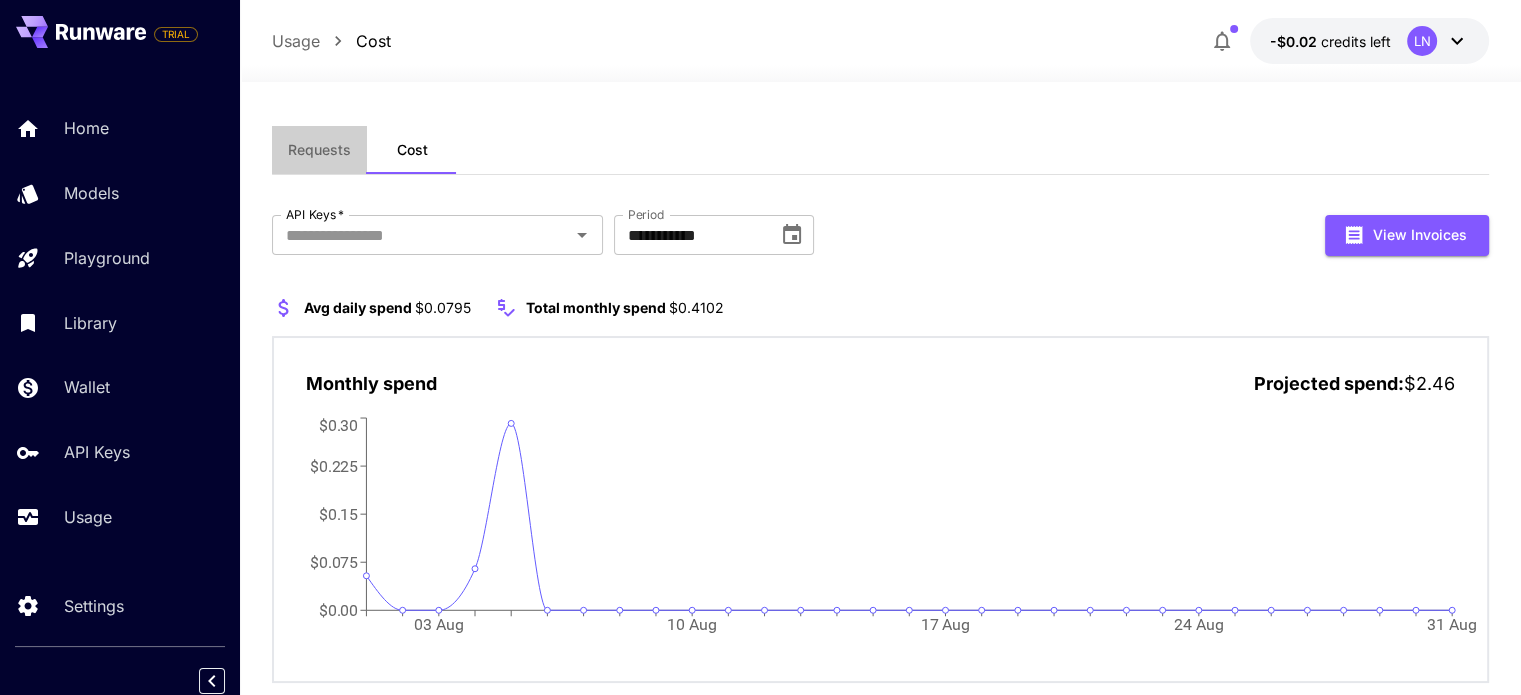 click on "Requests" at bounding box center (319, 150) 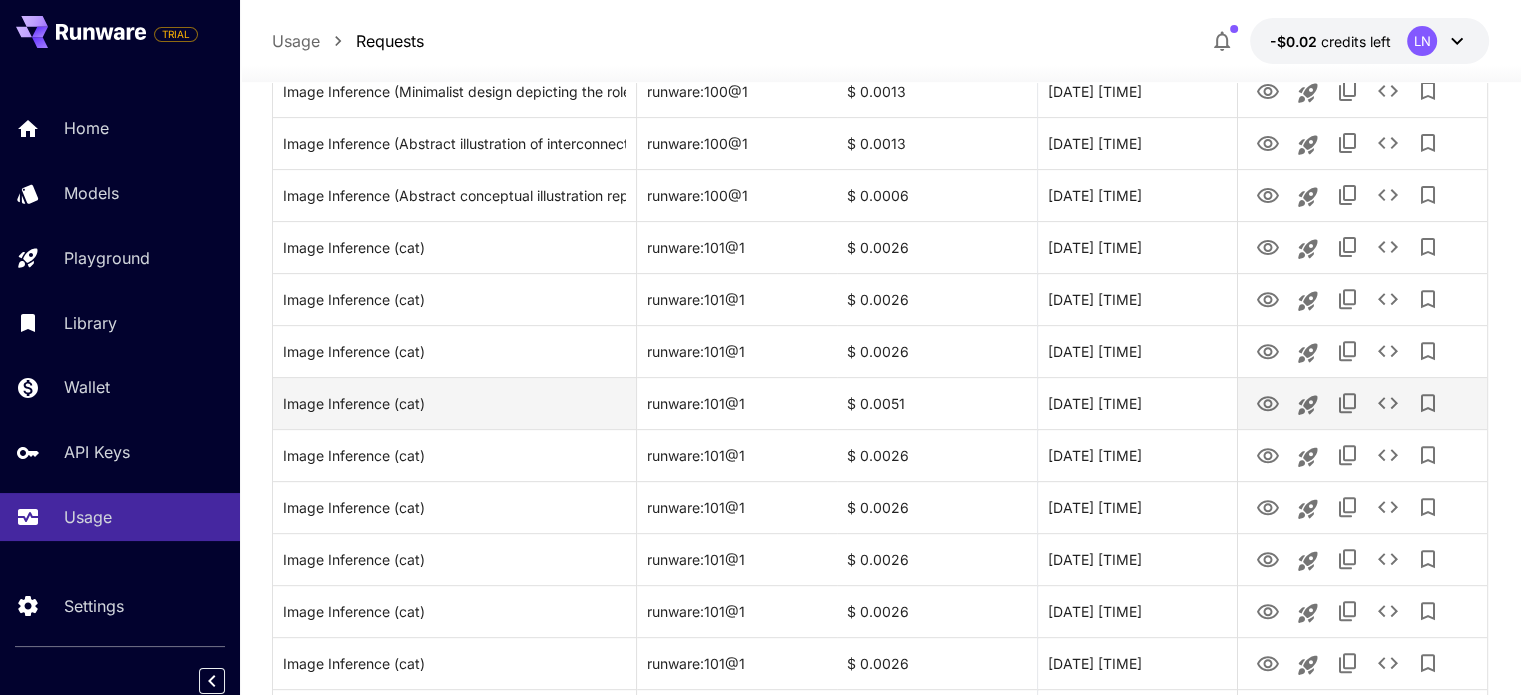 scroll, scrollTop: 710, scrollLeft: 0, axis: vertical 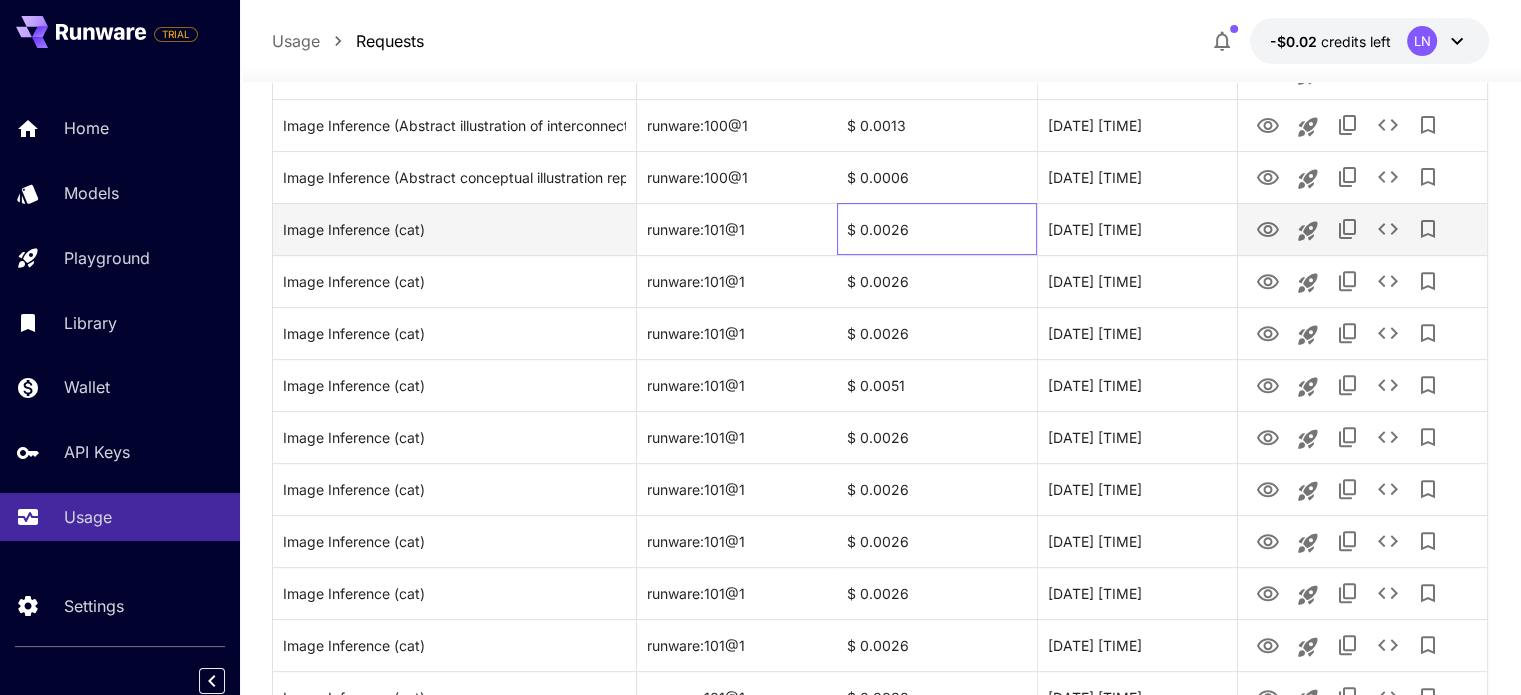 click on "$ 0.0026" at bounding box center [937, 229] 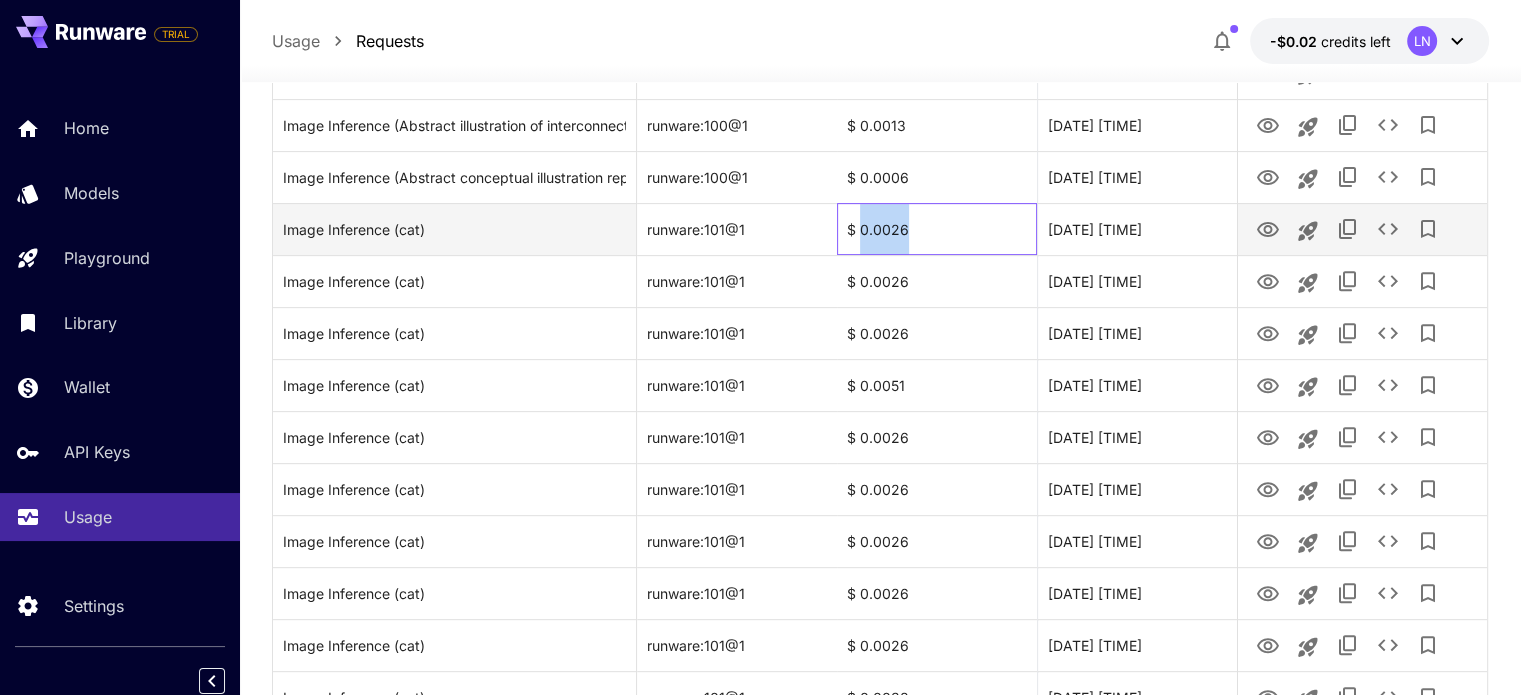 click on "$ 0.0026" at bounding box center [937, 229] 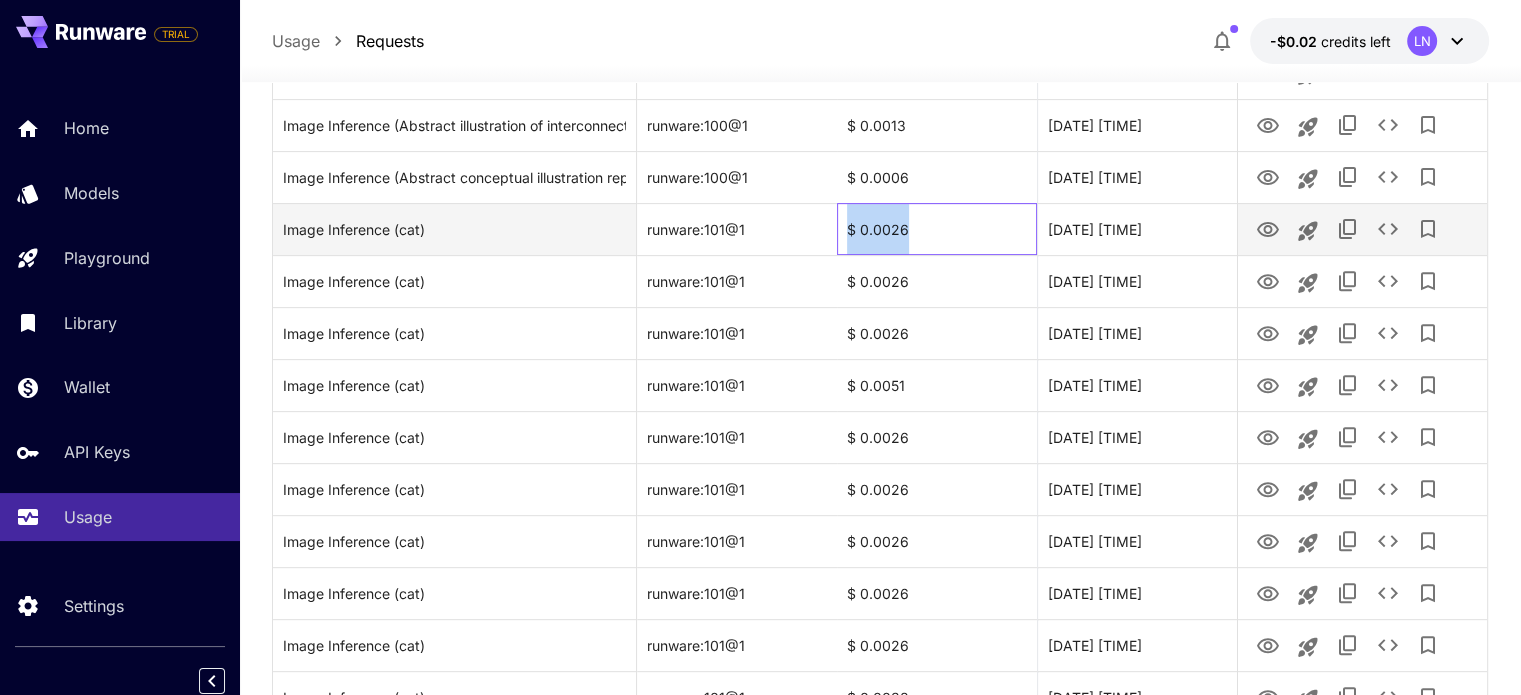 click on "$ 0.0026" at bounding box center (937, 229) 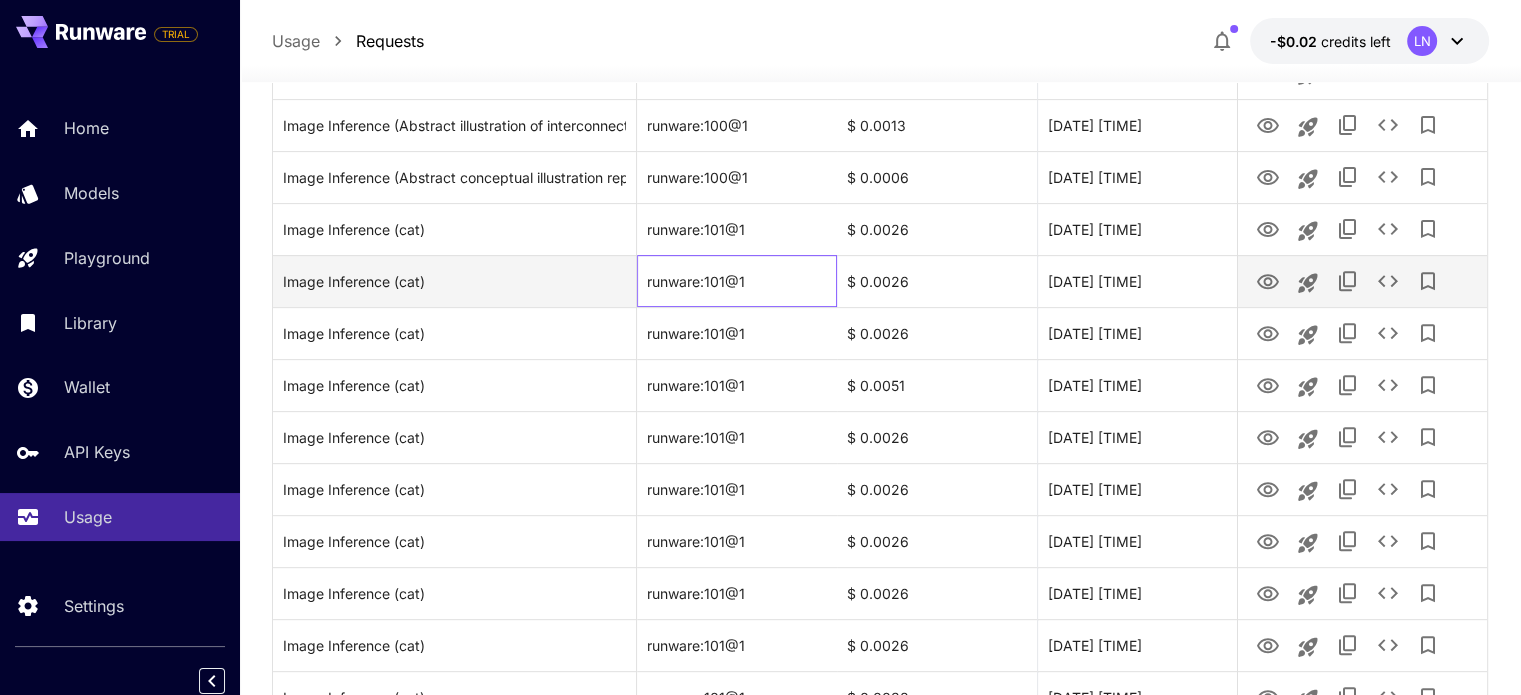 click on "runware:101@1" at bounding box center (737, 281) 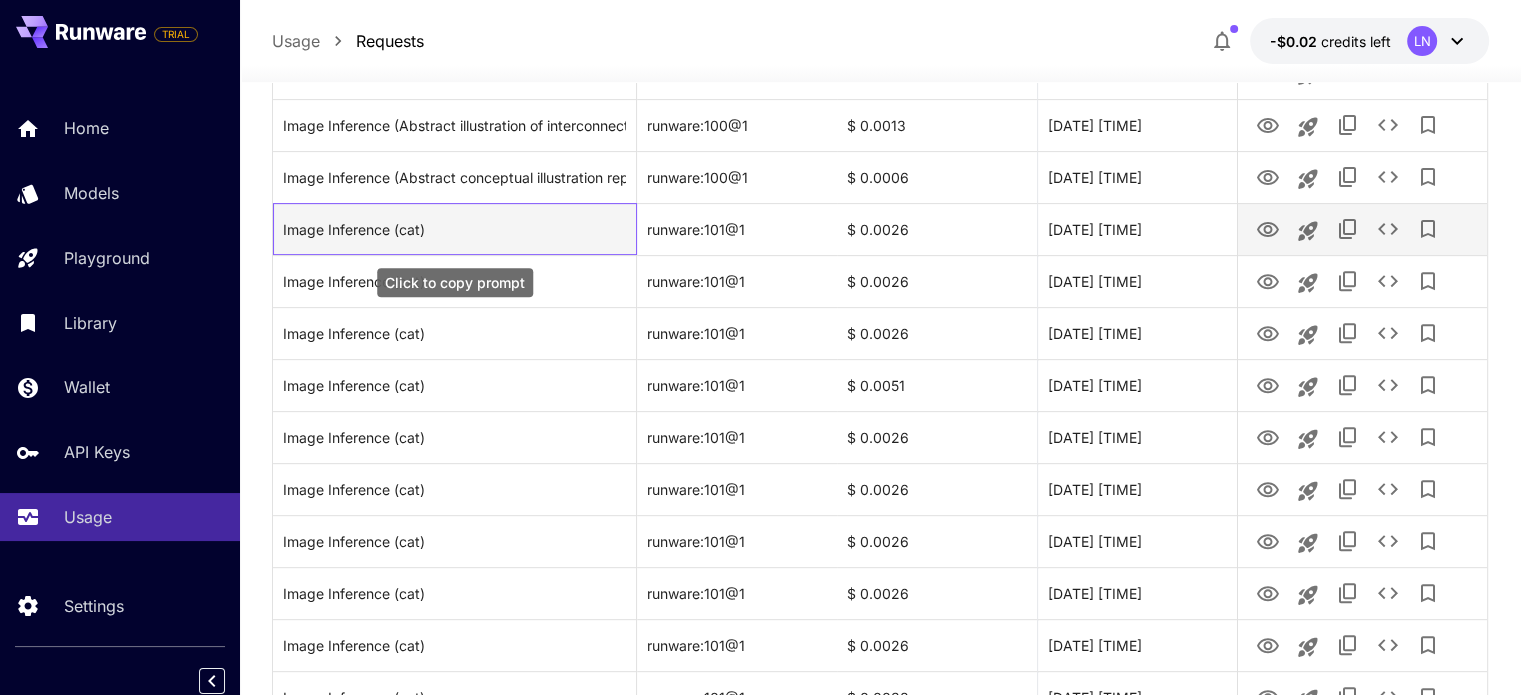 click on "Image Inference (cat)" at bounding box center (454, 229) 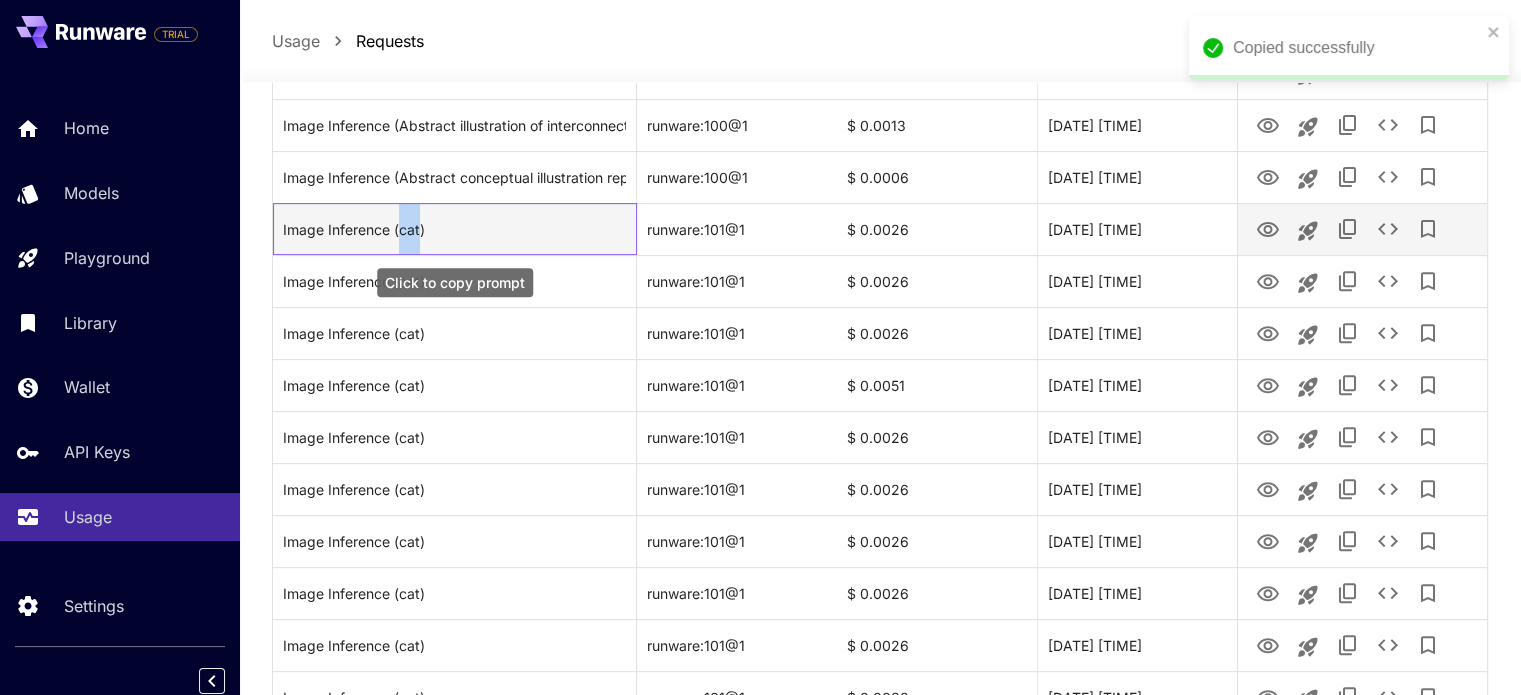 click on "Image Inference (cat)" at bounding box center (454, 229) 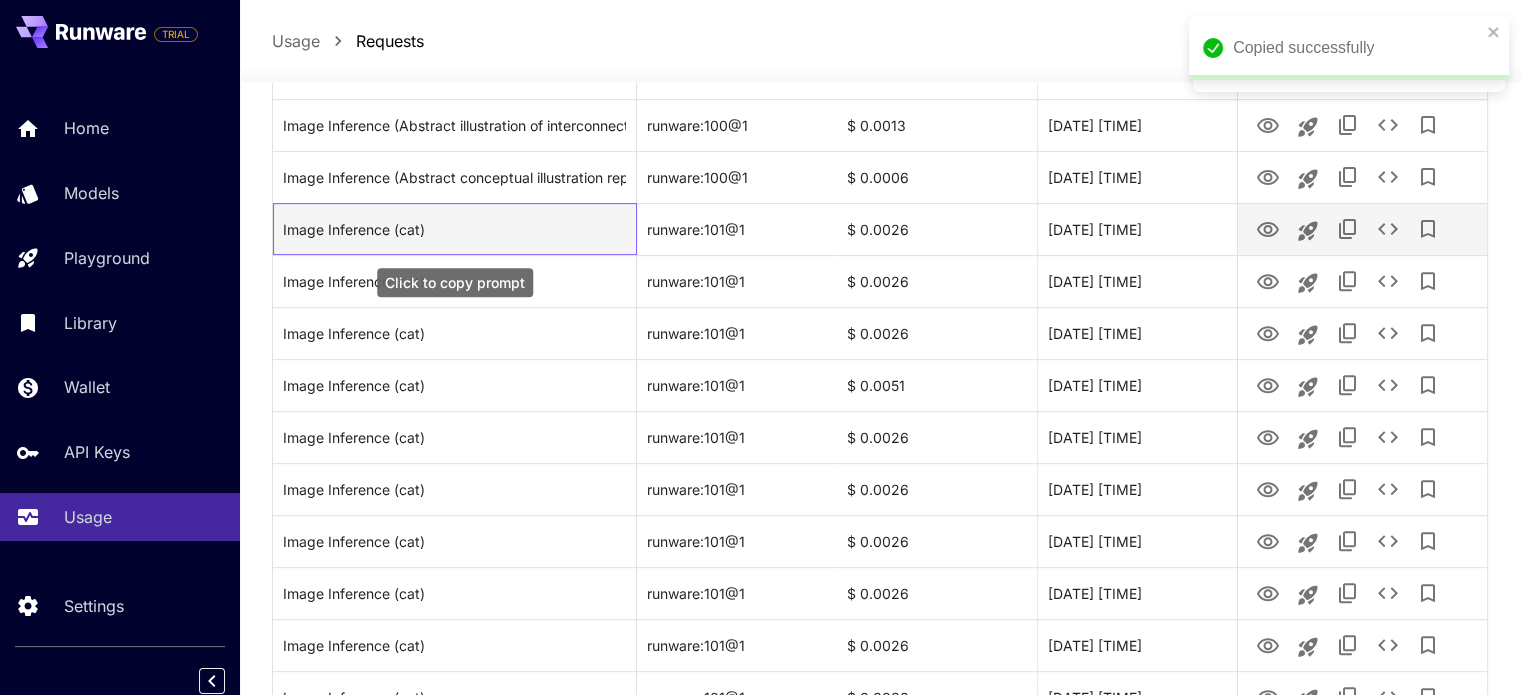 click on "Image Inference (cat)" at bounding box center (454, 229) 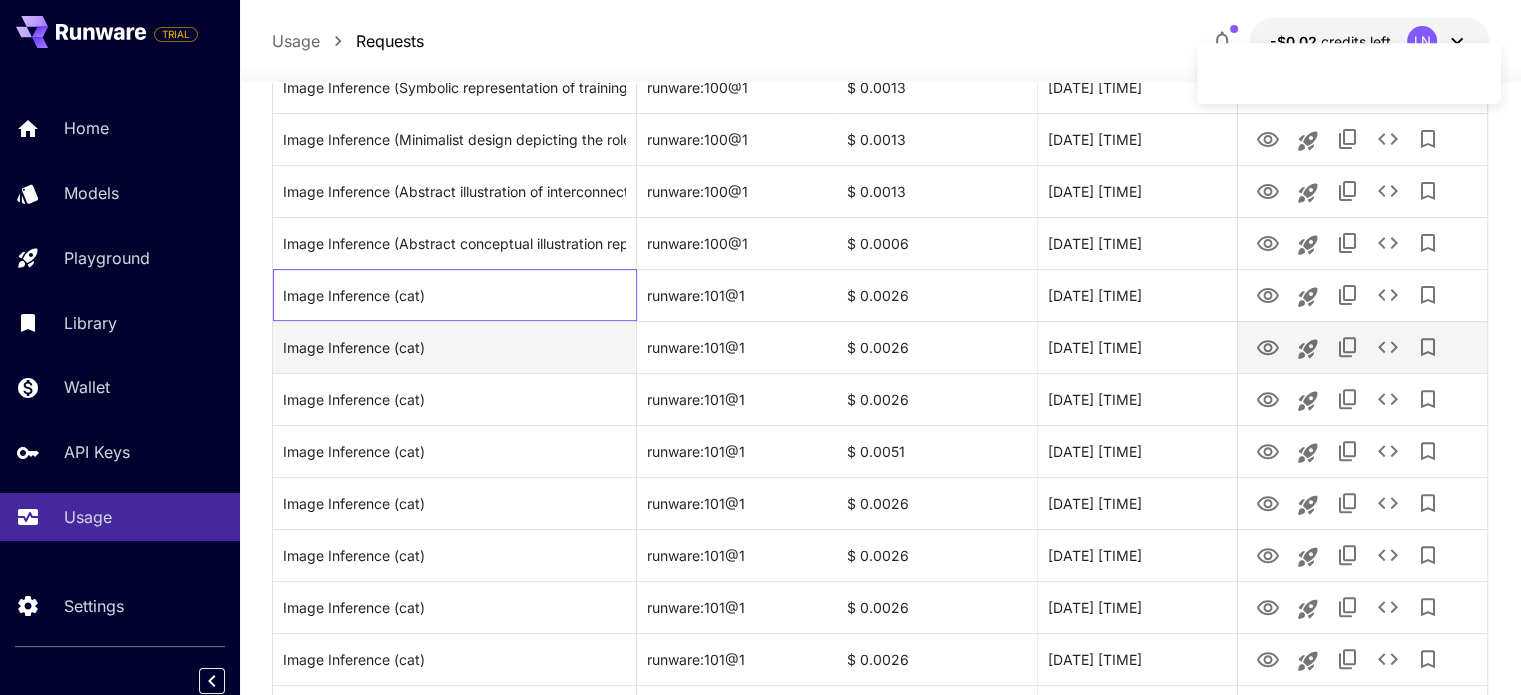 scroll, scrollTop: 610, scrollLeft: 0, axis: vertical 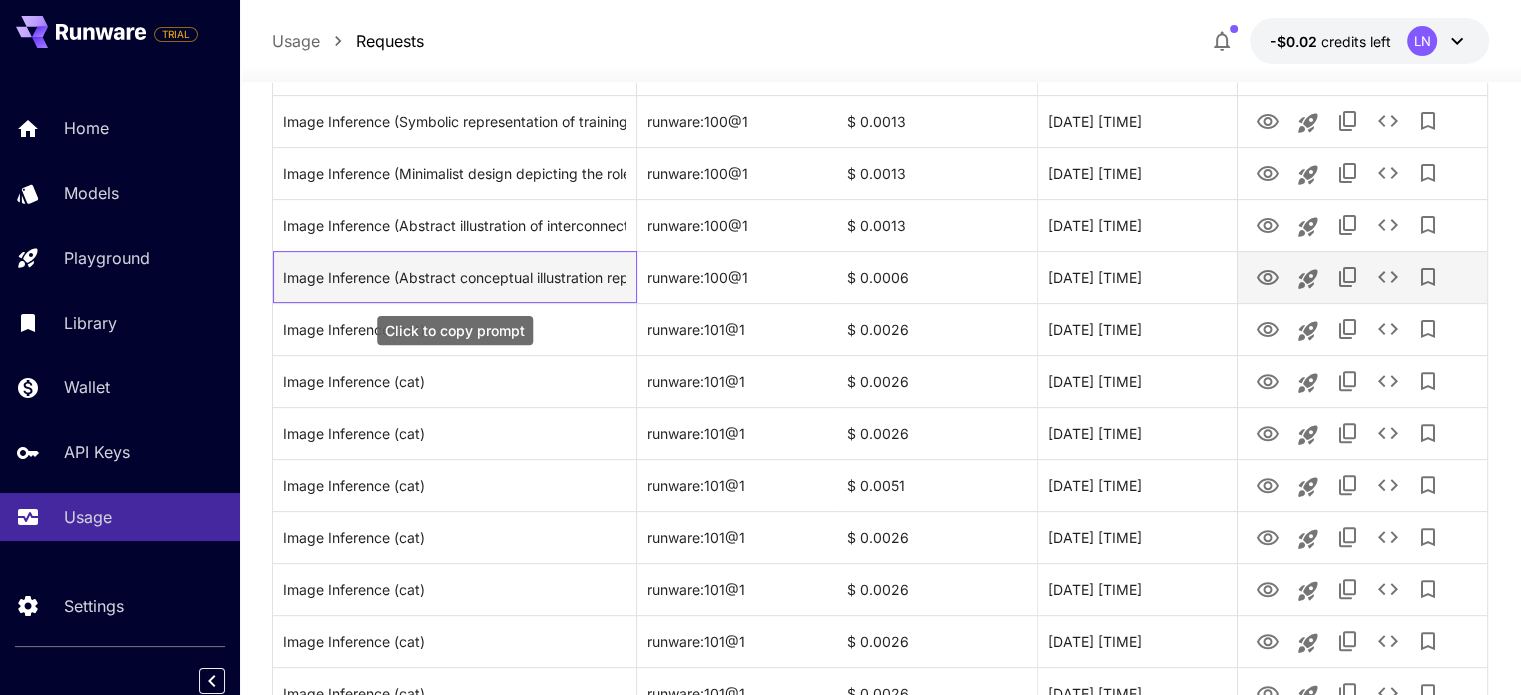 click on "Image Inference (Abstract conceptual illustration representing: A detailed conceptual illustration showcasing the interconnected elements of a modern on-site training system, featuring symbolic representations of trainers, trainees, and digital tools, without any text.. Create using visual metaphors, symbolic elements, and conceptual imagery. The image must be COMPLETELY FREE of any text, words, letters, numbers, writing, captions, or labels. Focus purely on abstract visual representation.)" at bounding box center (454, 277) 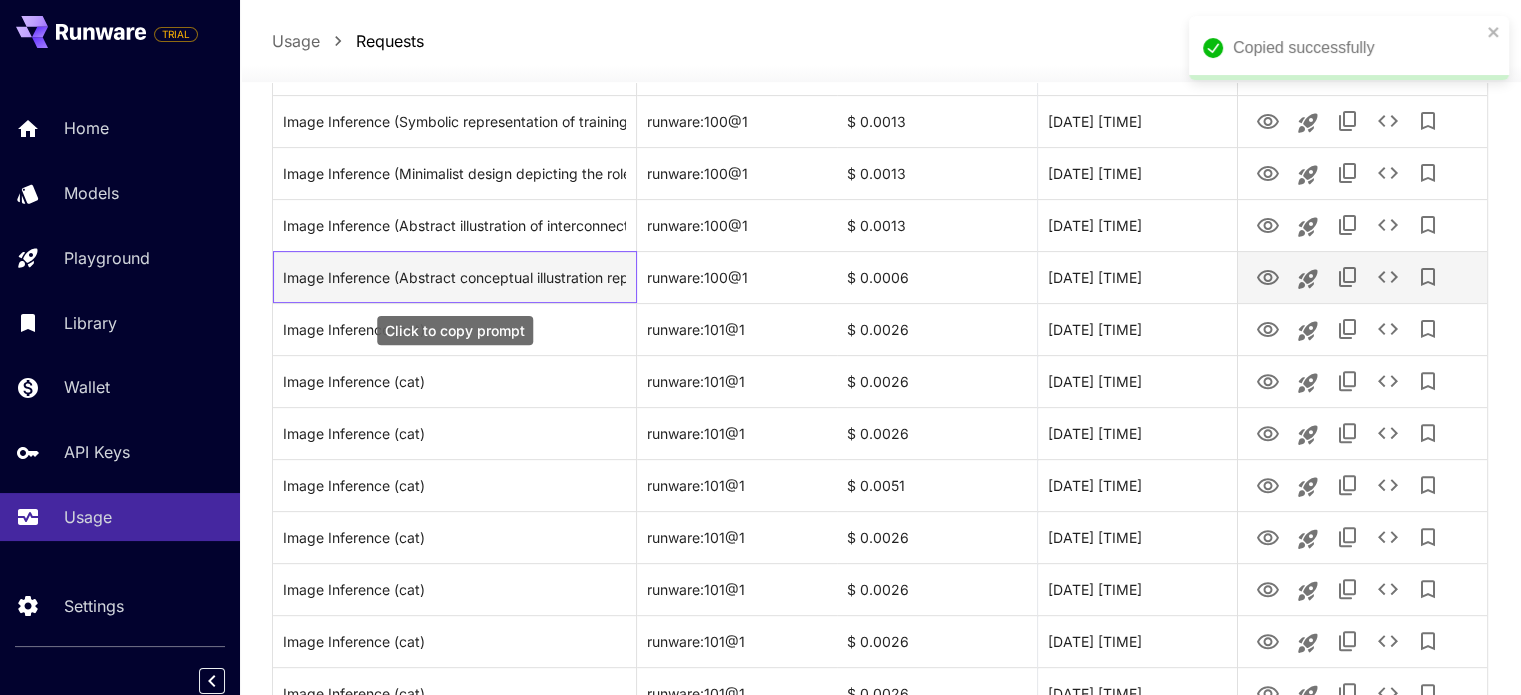 click on "Image Inference (Abstract conceptual illustration representing: A detailed conceptual illustration showcasing the interconnected elements of a modern on-site training system, featuring symbolic representations of trainers, trainees, and digital tools, without any text.. Create using visual metaphors, symbolic elements, and conceptual imagery. The image must be COMPLETELY FREE of any text, words, letters, numbers, writing, captions, or labels. Focus purely on abstract visual representation.)" at bounding box center [454, 277] 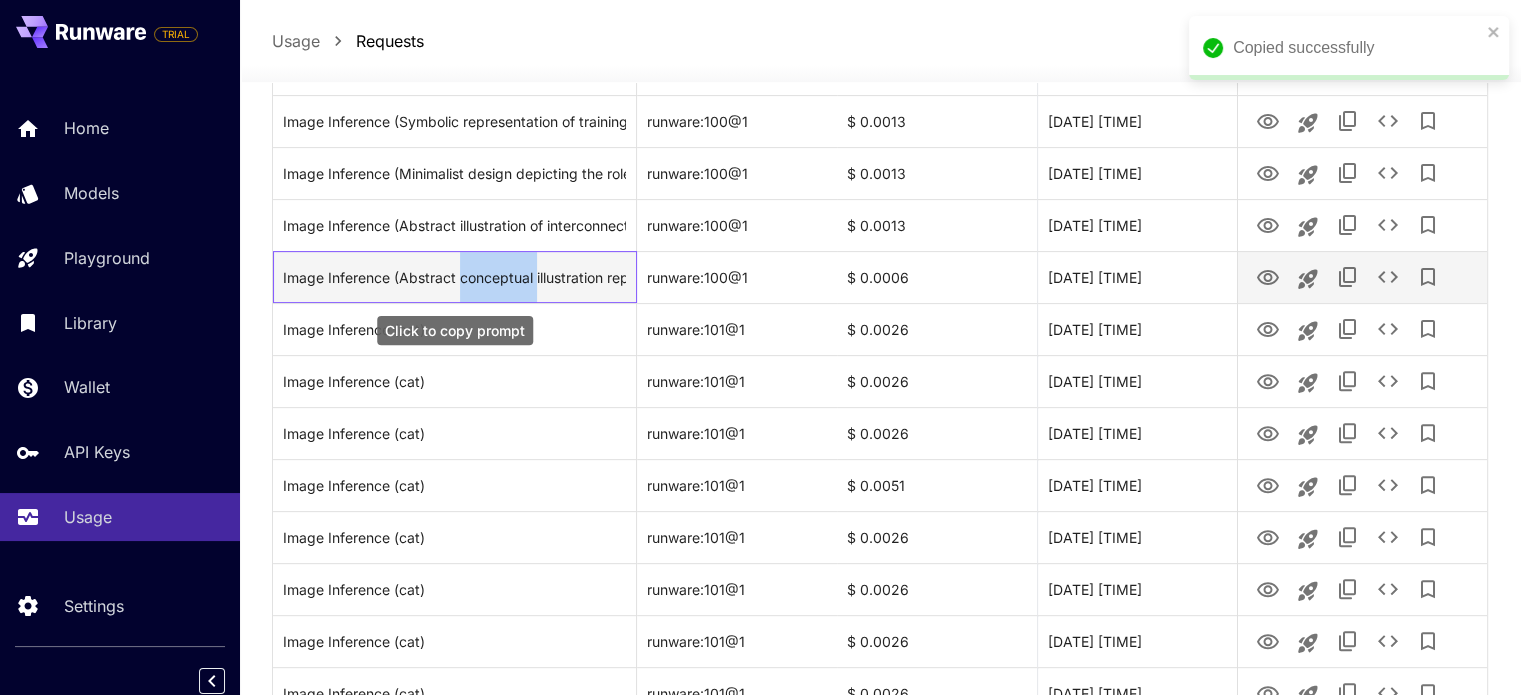 click on "Image Inference (Abstract conceptual illustration representing: A detailed conceptual illustration showcasing the interconnected elements of a modern on-site training system, featuring symbolic representations of trainers, trainees, and digital tools, without any text.. Create using visual metaphors, symbolic elements, and conceptual imagery. The image must be COMPLETELY FREE of any text, words, letters, numbers, writing, captions, or labels. Focus purely on abstract visual representation.)" at bounding box center [454, 277] 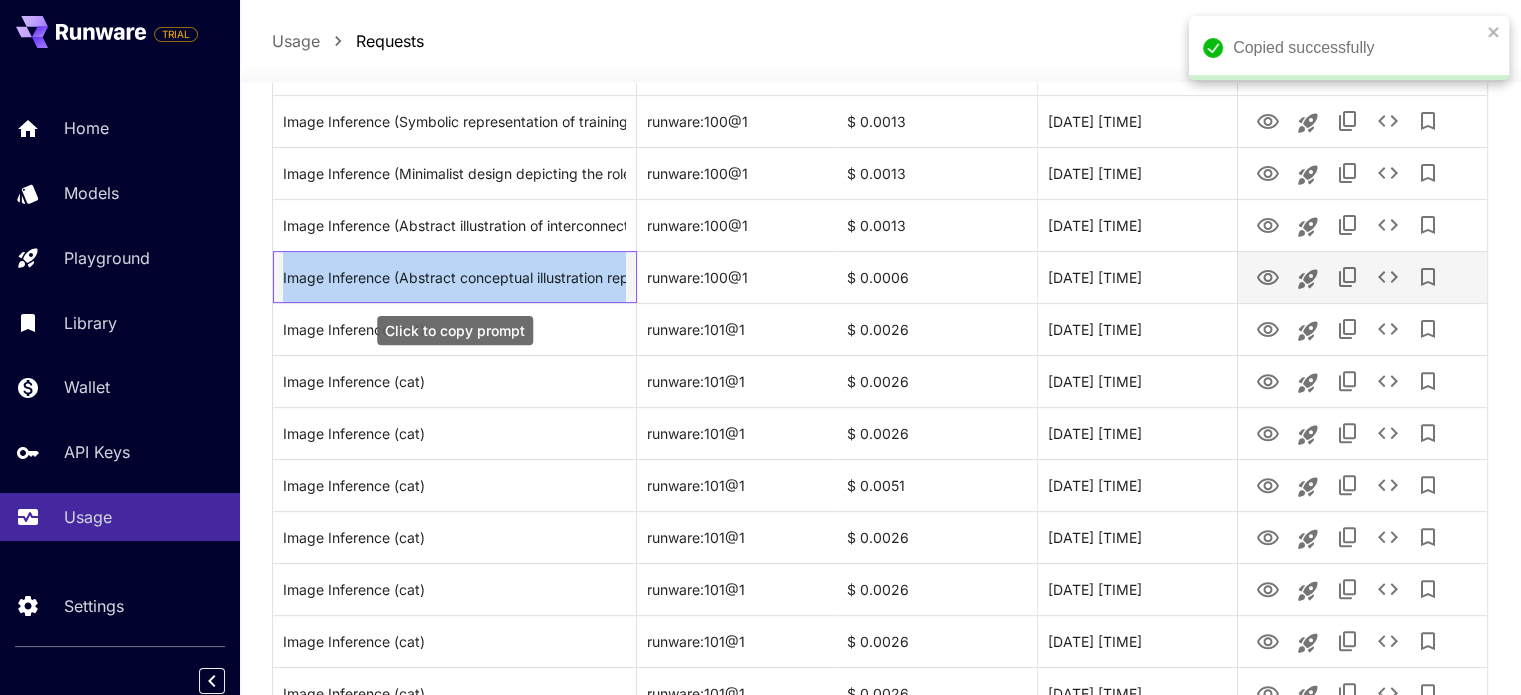 click on "Image Inference (Abstract conceptual illustration representing: A detailed conceptual illustration showcasing the interconnected elements of a modern on-site training system, featuring symbolic representations of trainers, trainees, and digital tools, without any text.. Create using visual metaphors, symbolic elements, and conceptual imagery. The image must be COMPLETELY FREE of any text, words, letters, numbers, writing, captions, or labels. Focus purely on abstract visual representation.)" at bounding box center (454, 277) 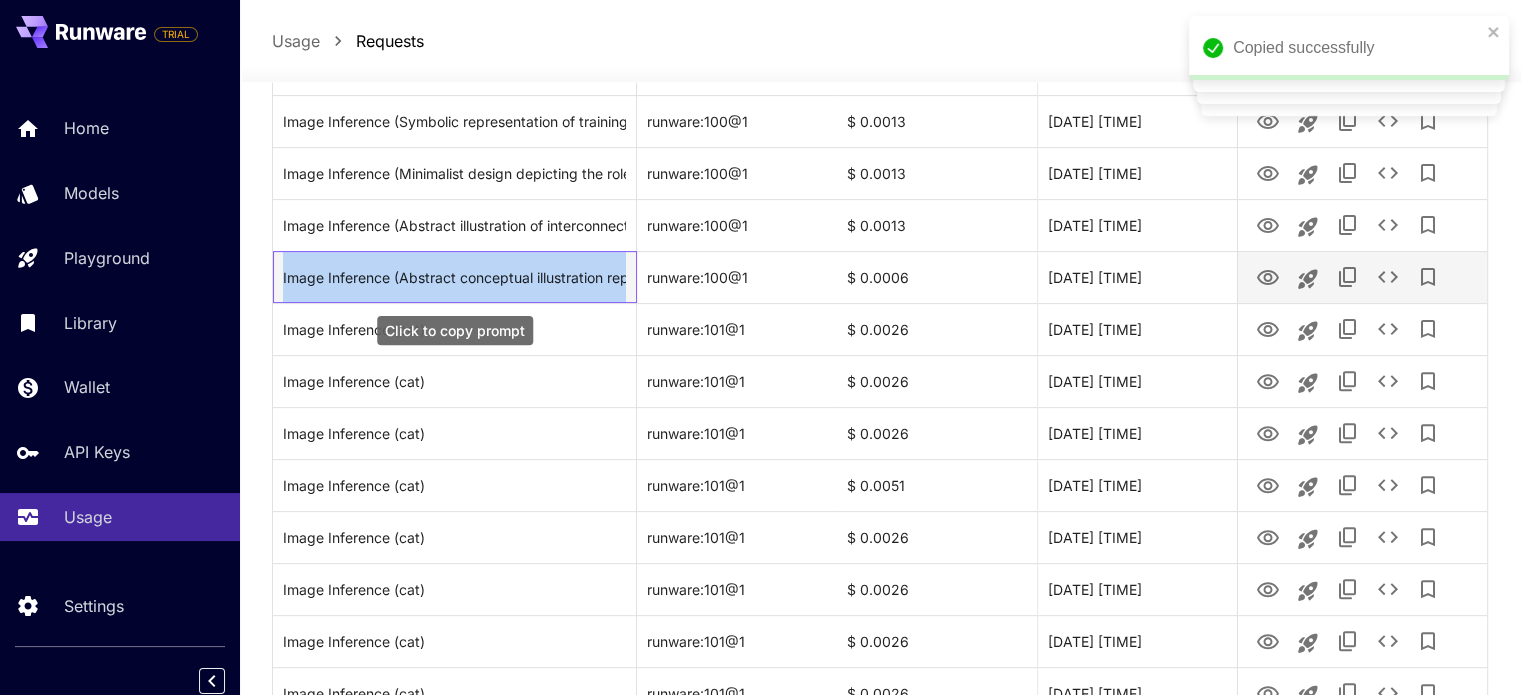 click on "Image Inference (Abstract conceptual illustration representing: A detailed conceptual illustration showcasing the interconnected elements of a modern on-site training system, featuring symbolic representations of trainers, trainees, and digital tools, without any text.. Create using visual metaphors, symbolic elements, and conceptual imagery. The image must be COMPLETELY FREE of any text, words, letters, numbers, writing, captions, or labels. Focus purely on abstract visual representation.)" at bounding box center (454, 277) 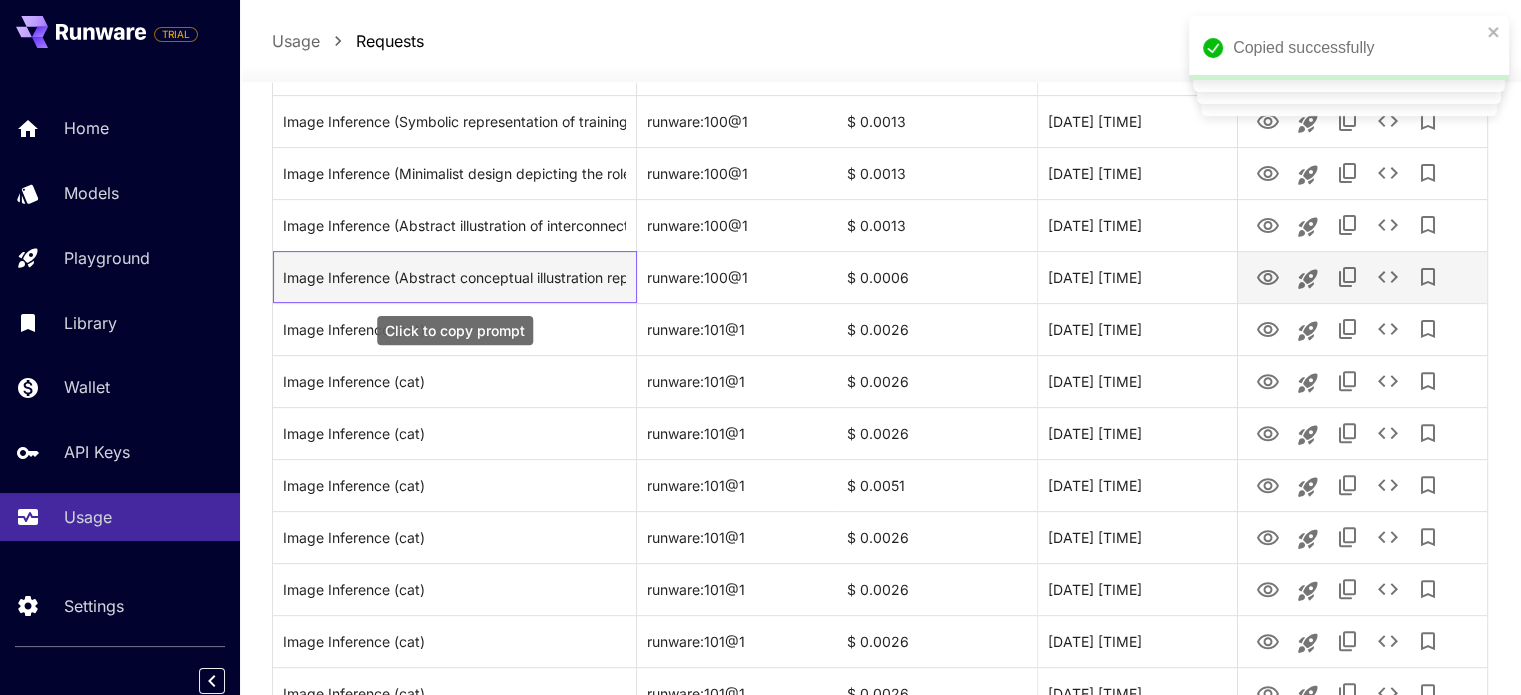 click on "Image Inference (Abstract conceptual illustration representing: A detailed conceptual illustration showcasing the interconnected elements of a modern on-site training system, featuring symbolic representations of trainers, trainees, and digital tools, without any text.. Create using visual metaphors, symbolic elements, and conceptual imagery. The image must be COMPLETELY FREE of any text, words, letters, numbers, writing, captions, or labels. Focus purely on abstract visual representation.)" at bounding box center (454, 277) 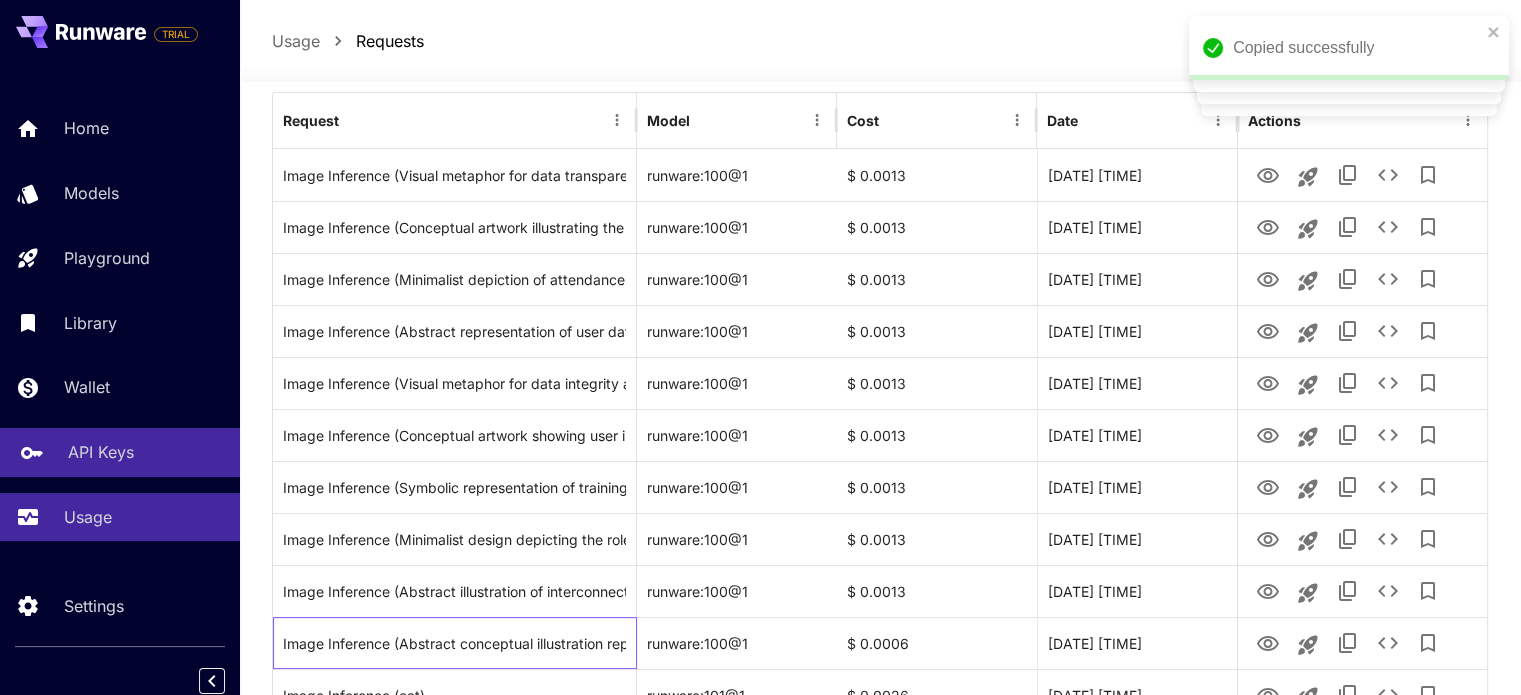 scroll, scrollTop: 210, scrollLeft: 0, axis: vertical 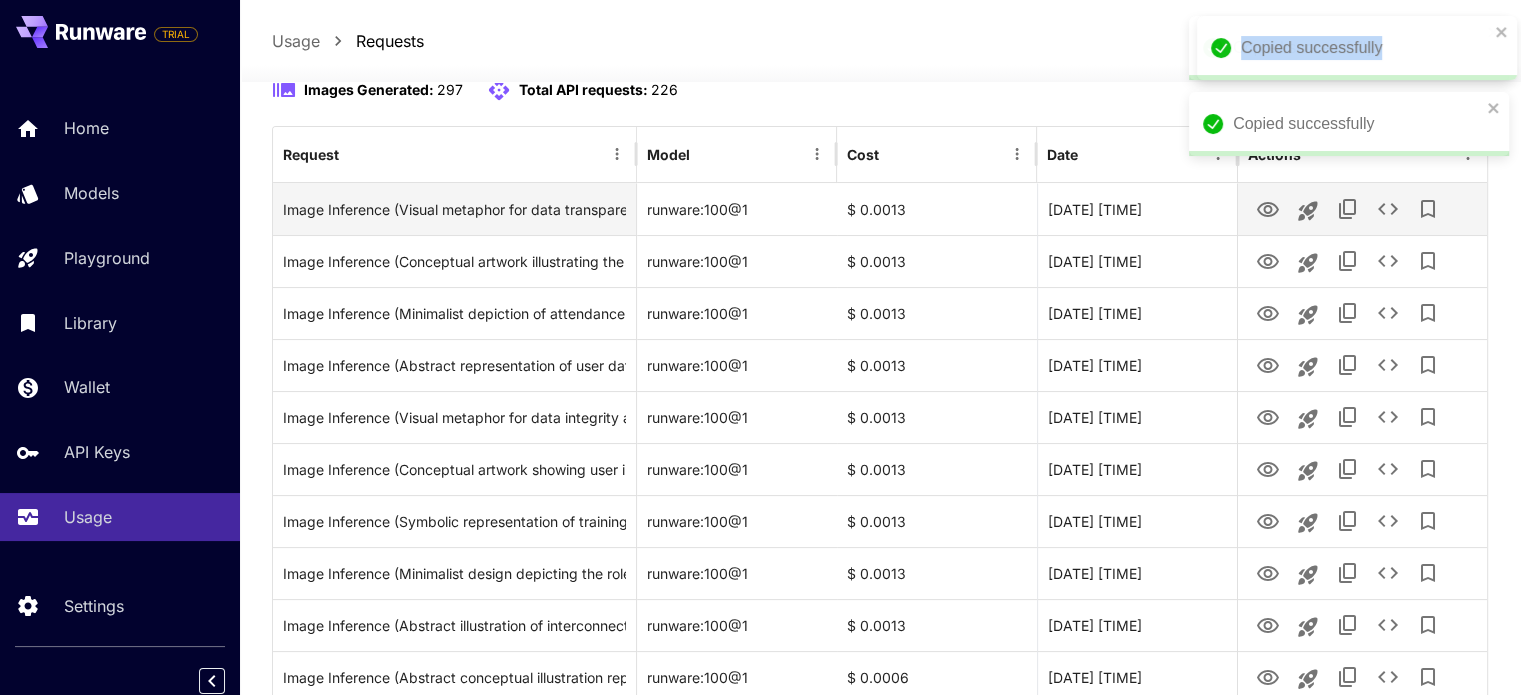 drag, startPoint x: 1428, startPoint y: 151, endPoint x: 1442, endPoint y: 215, distance: 65.51336 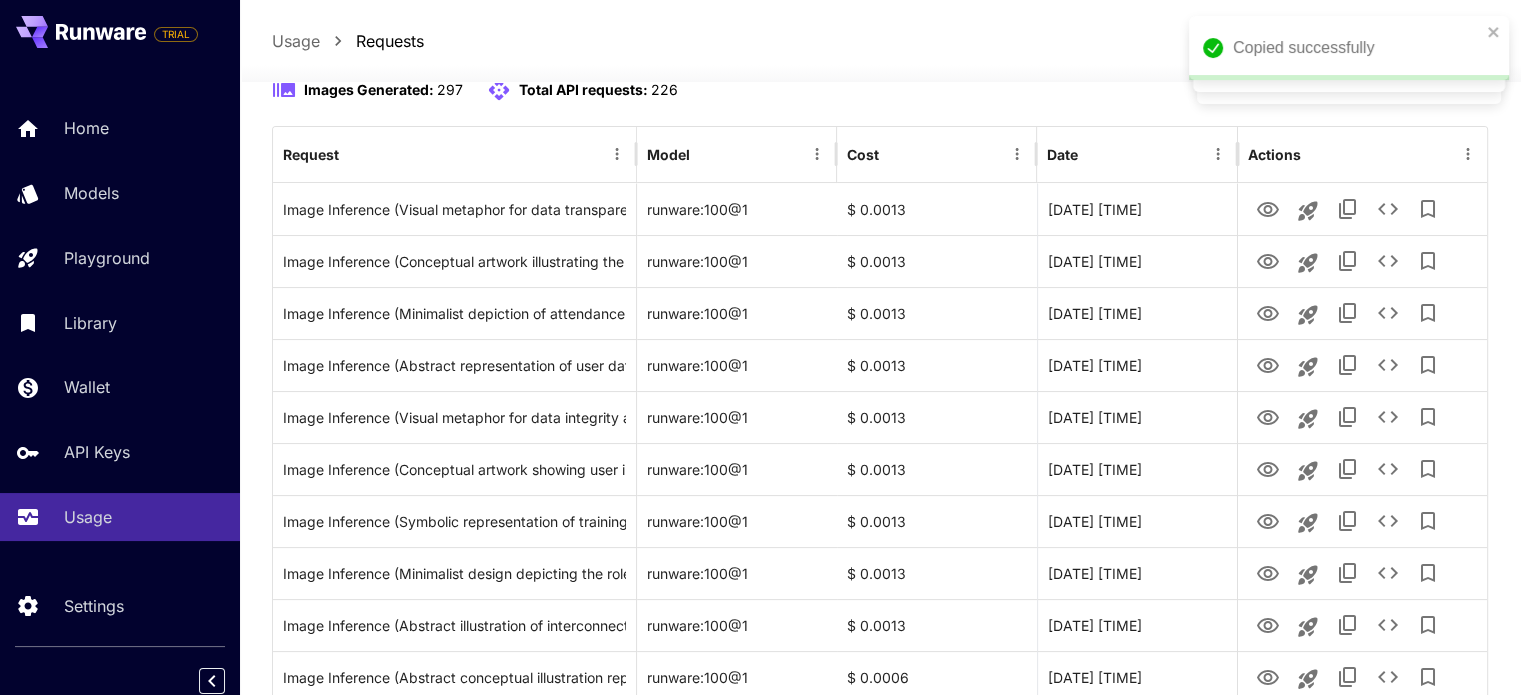 click at bounding box center [880, 70] 